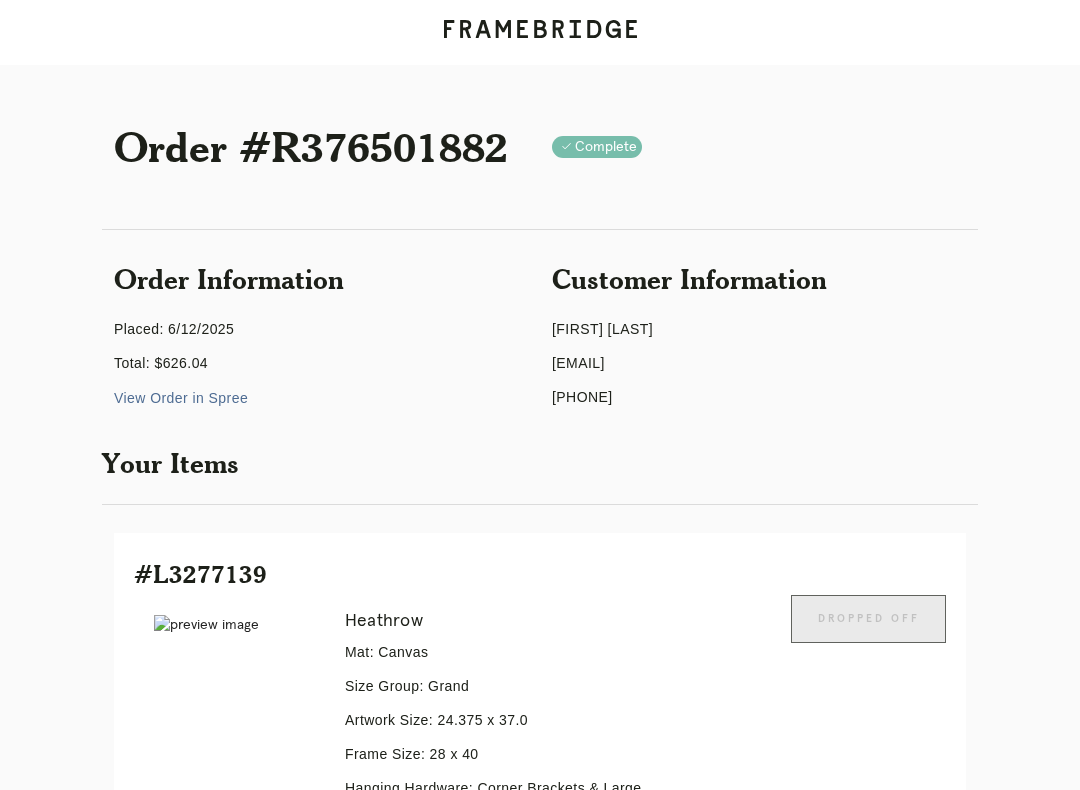 scroll, scrollTop: 999, scrollLeft: 0, axis: vertical 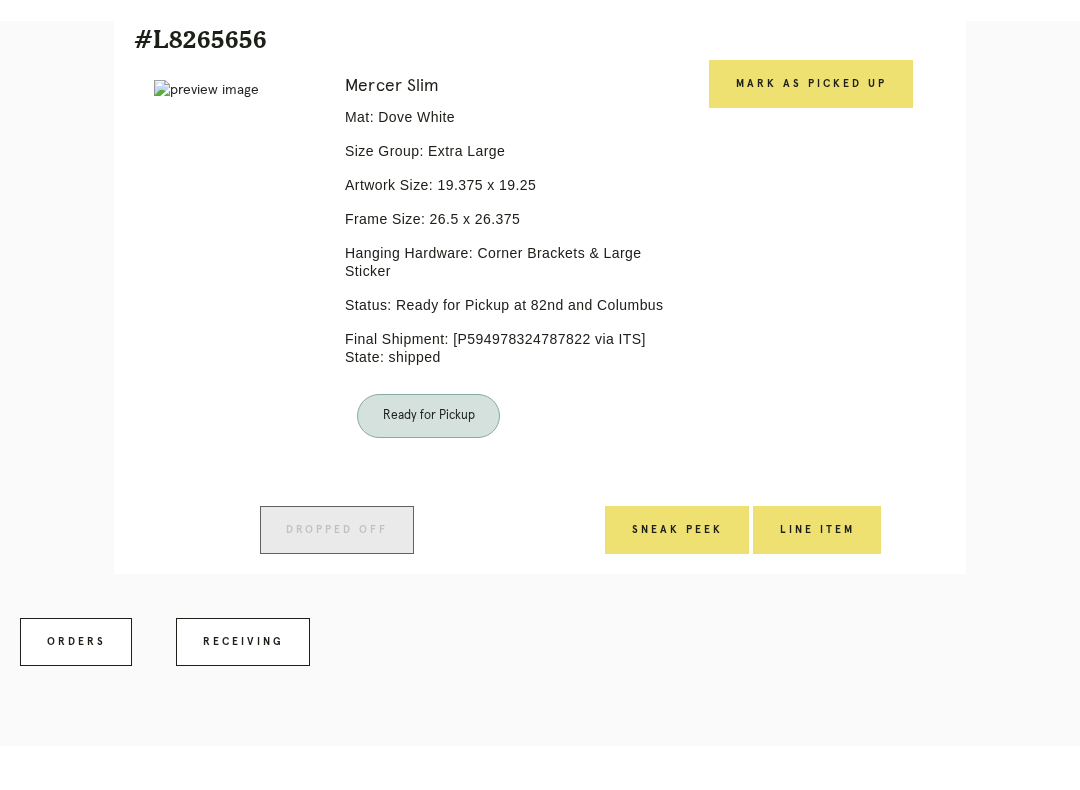 click on "Receiving" at bounding box center [243, 686] 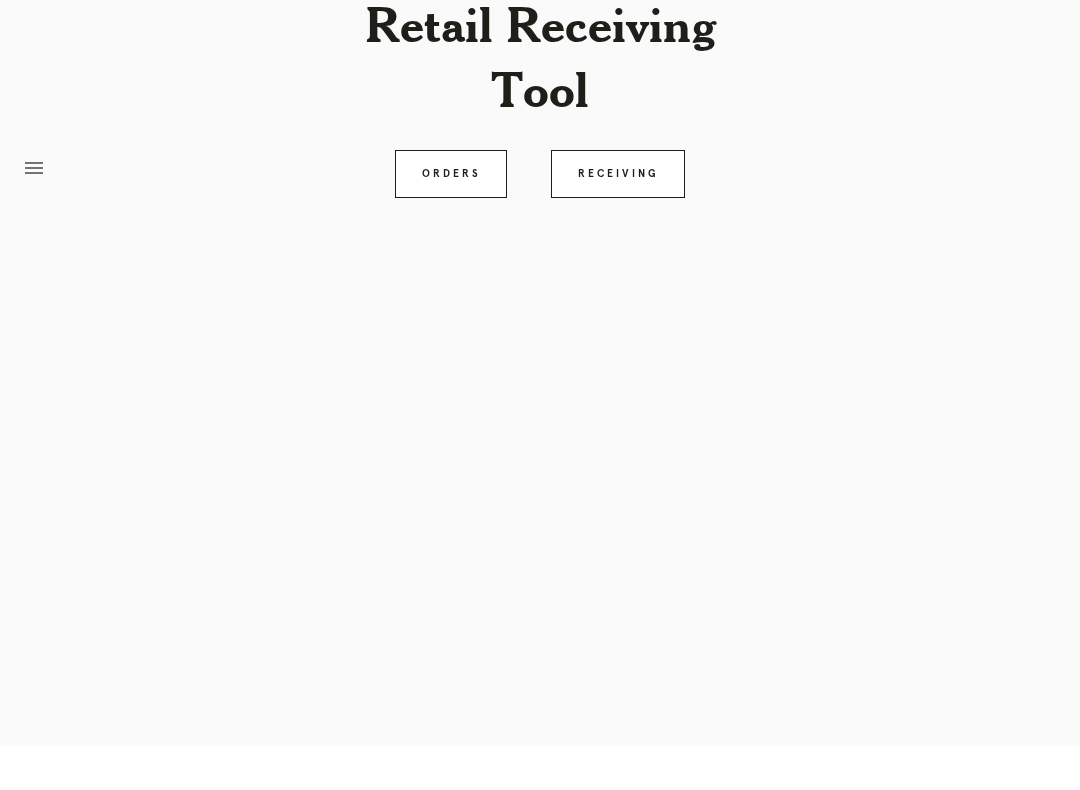 scroll, scrollTop: 0, scrollLeft: 0, axis: both 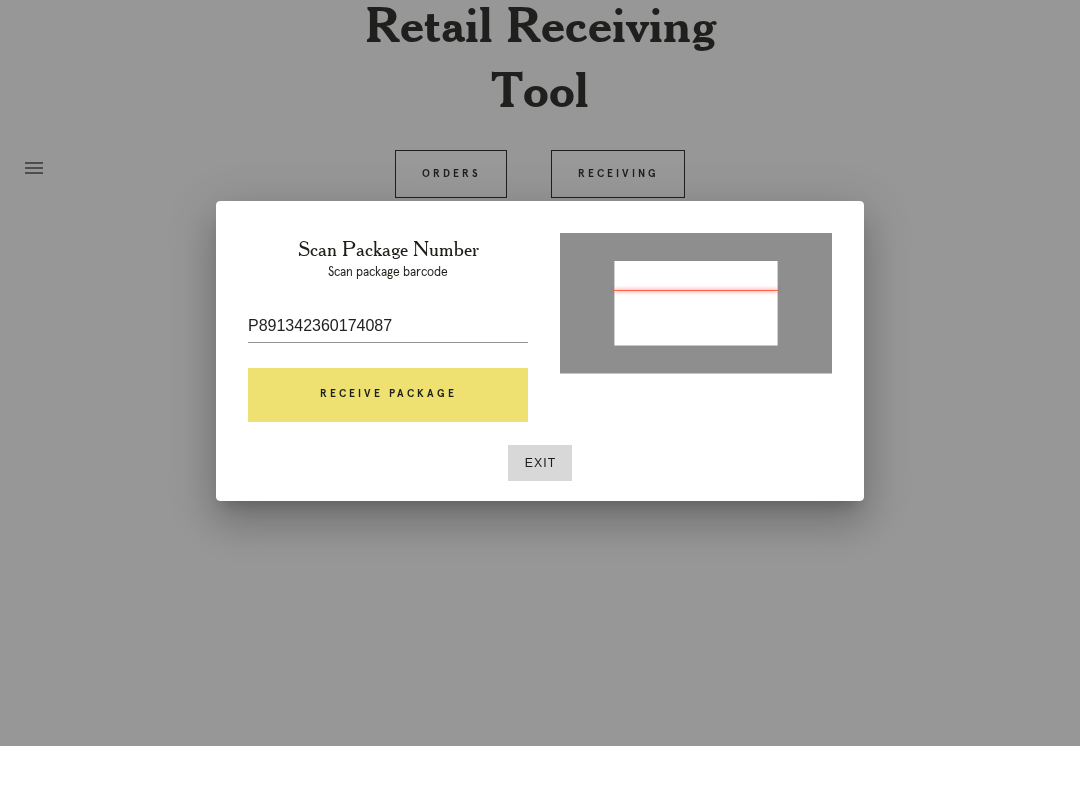 click on "Receive Package" at bounding box center [388, 439] 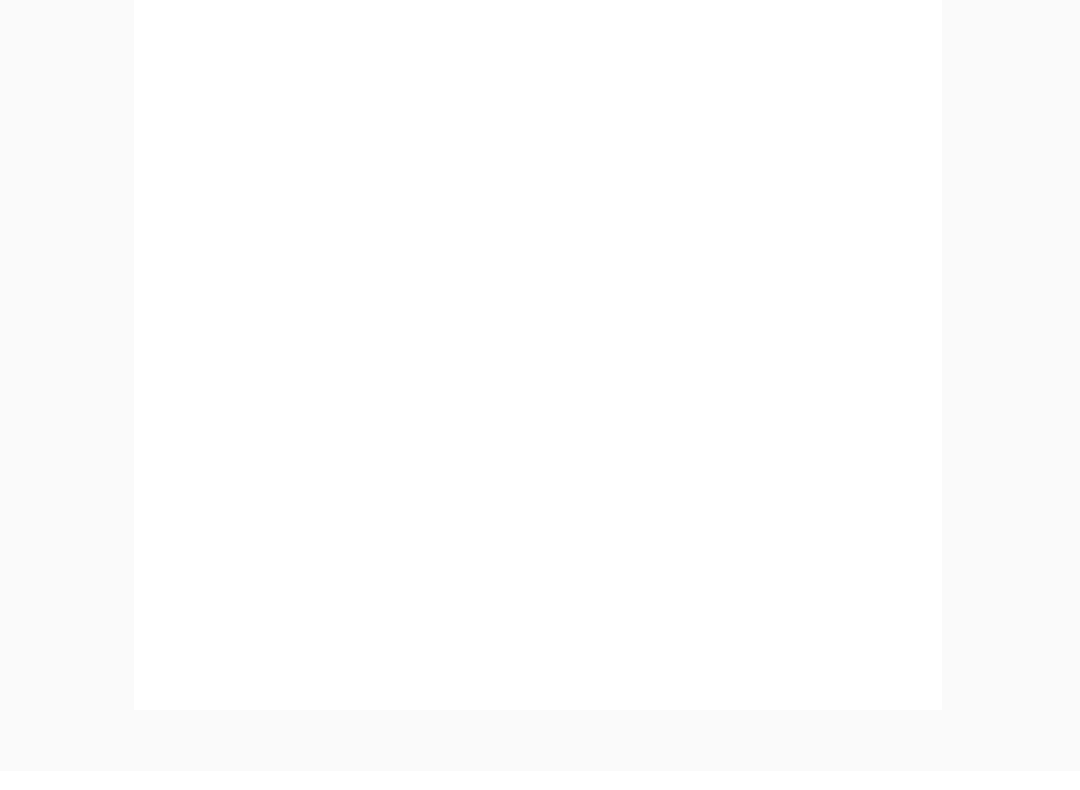 scroll, scrollTop: 839, scrollLeft: 0, axis: vertical 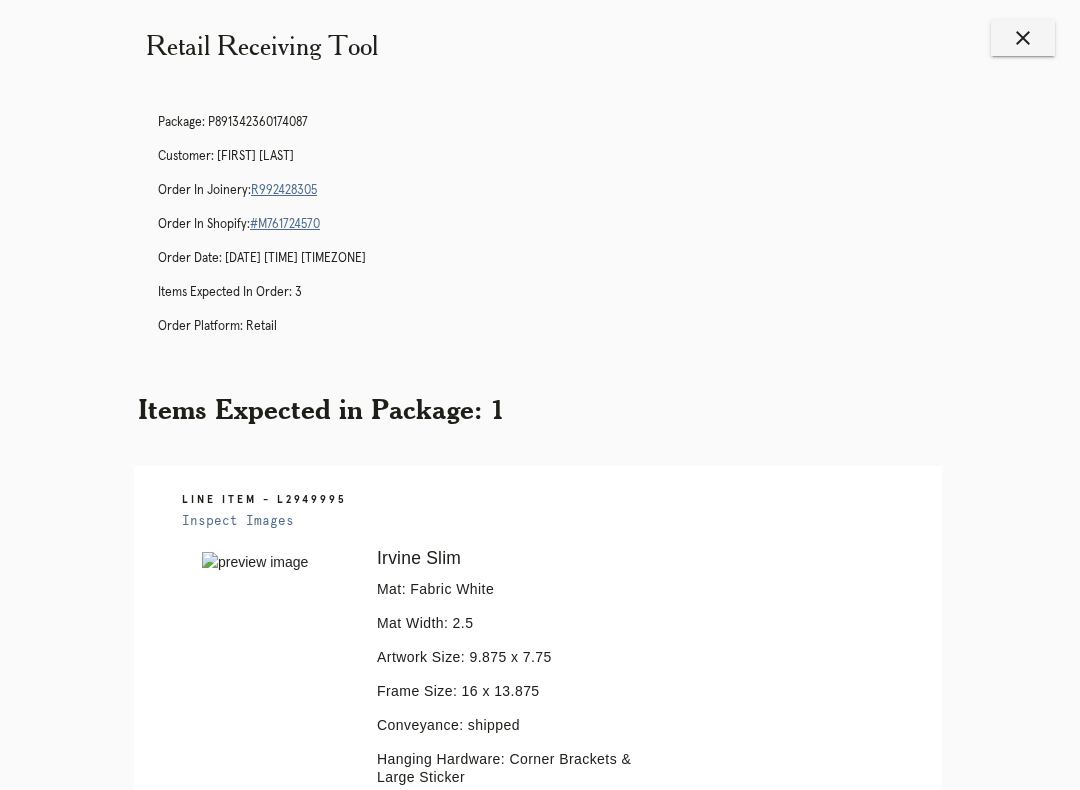 click on "close" at bounding box center (1023, 38) 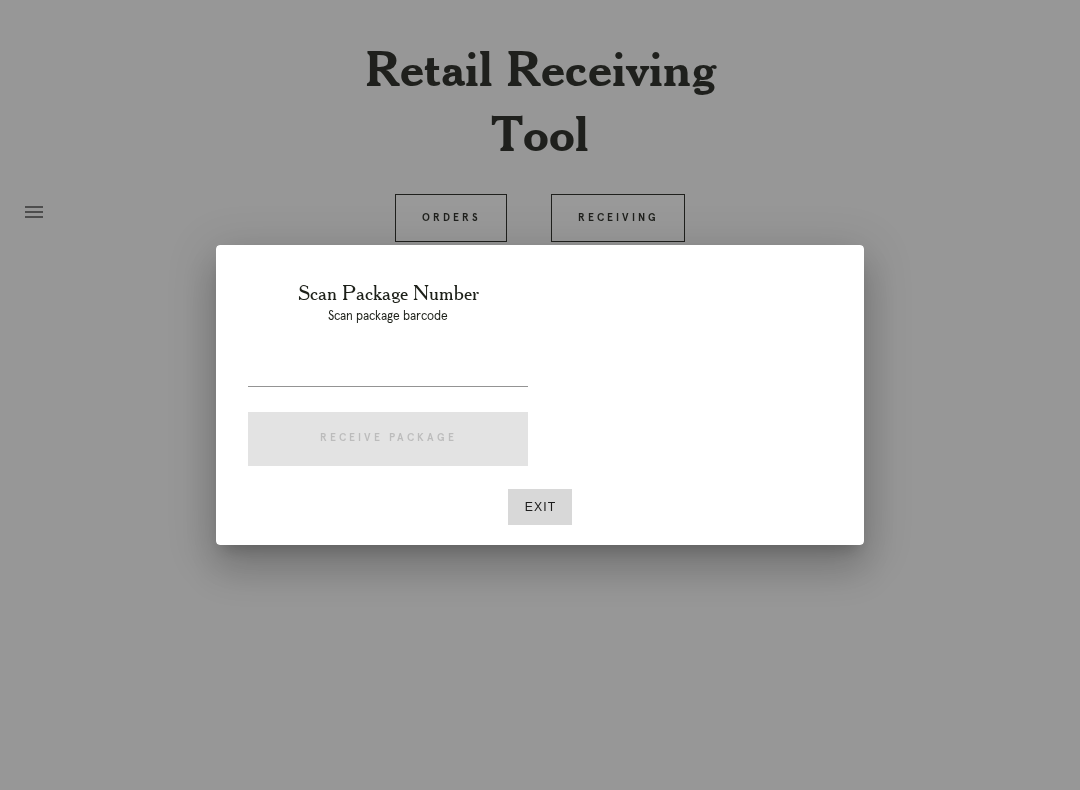 scroll, scrollTop: 0, scrollLeft: 0, axis: both 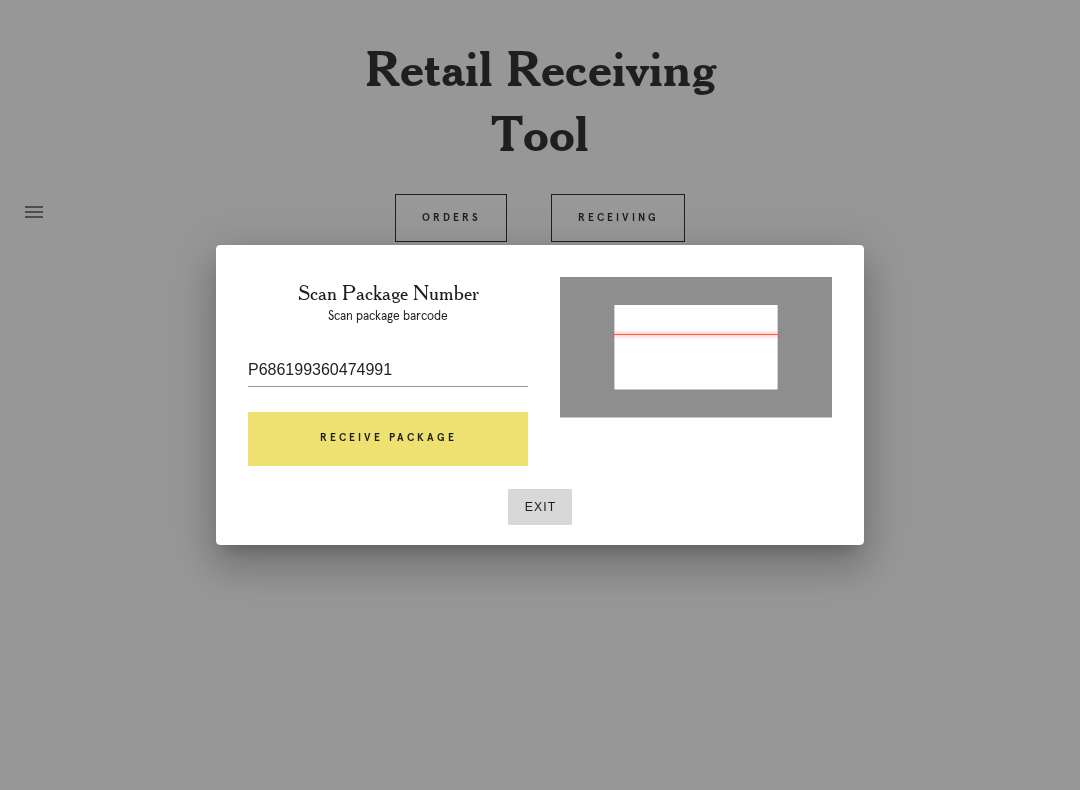 click on "Receive Package" at bounding box center (388, 439) 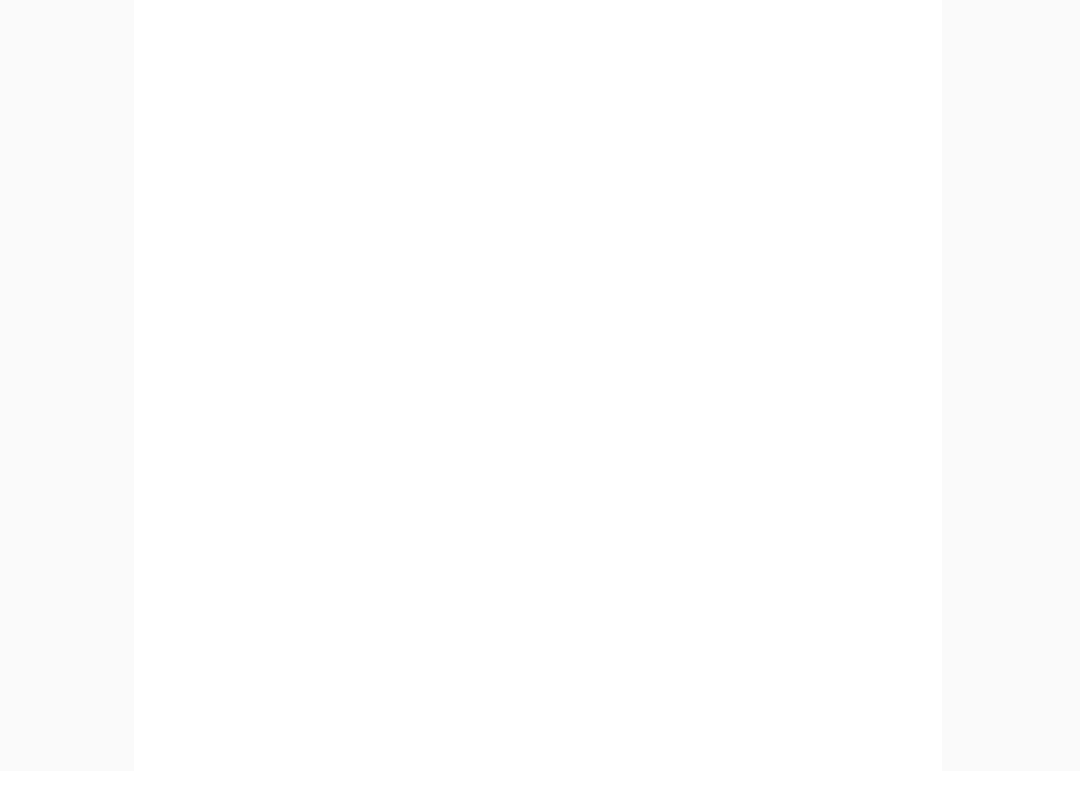 scroll, scrollTop: 839, scrollLeft: 0, axis: vertical 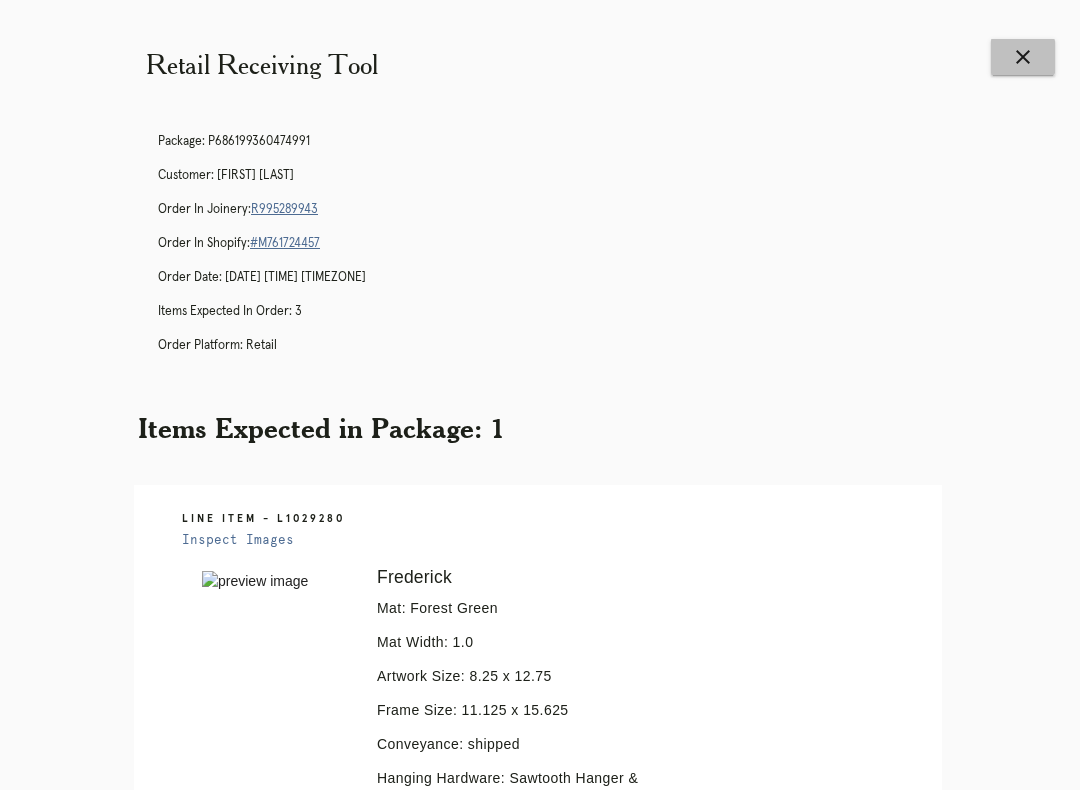 click on "close" at bounding box center [1023, 57] 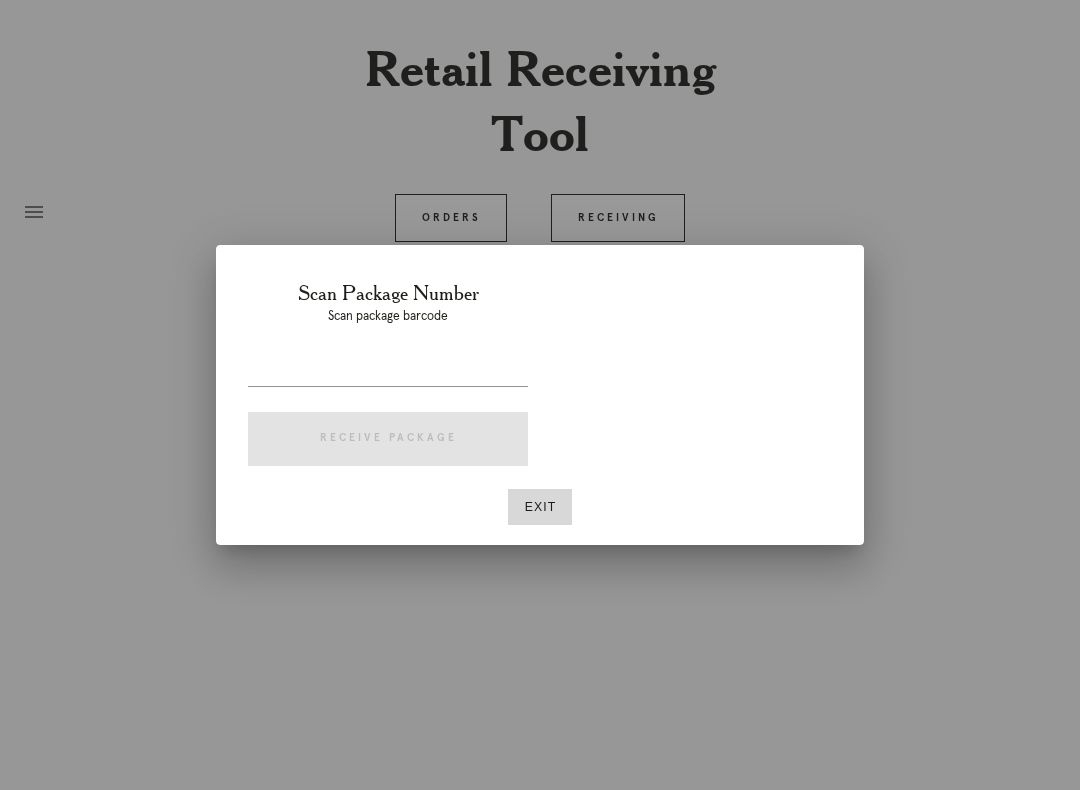 scroll, scrollTop: 0, scrollLeft: 0, axis: both 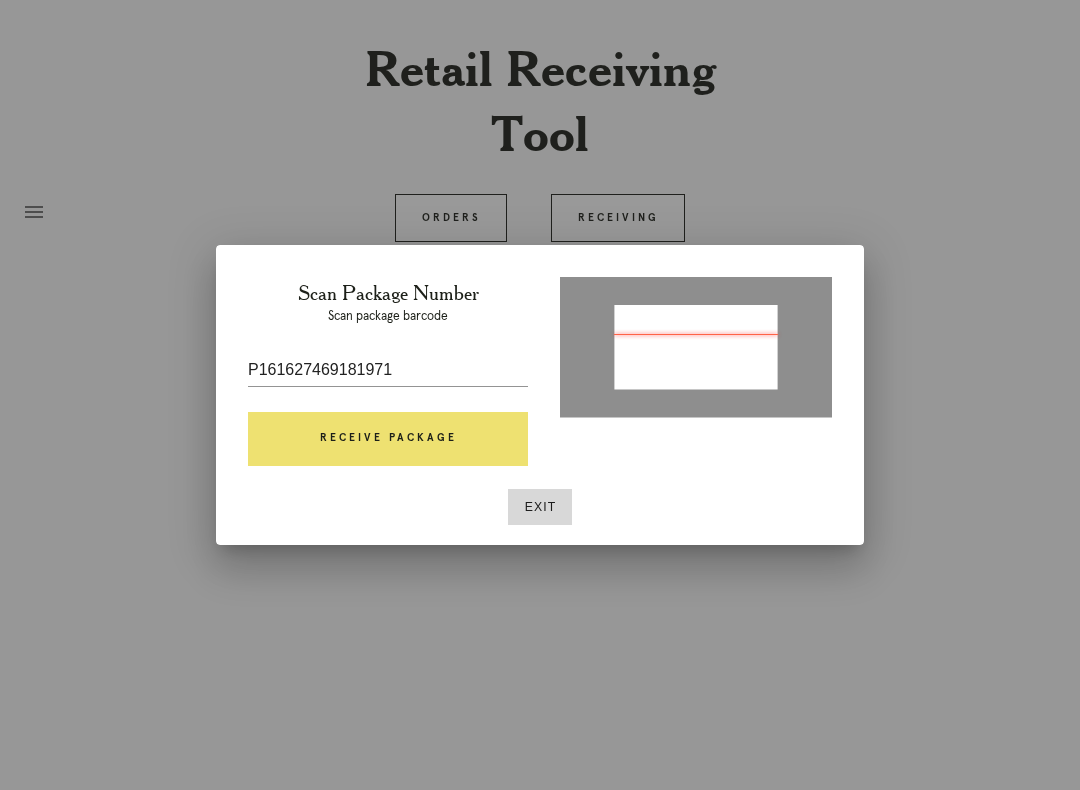 click on "Receive Package" at bounding box center [388, 439] 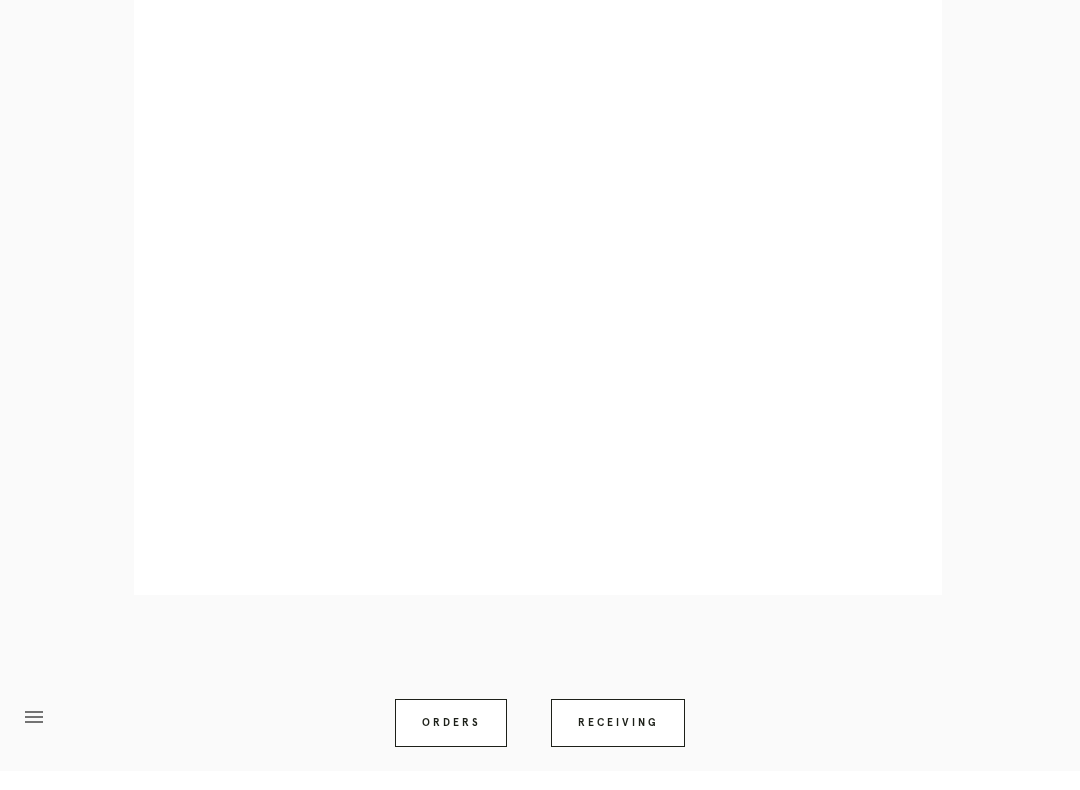 scroll, scrollTop: 839, scrollLeft: 0, axis: vertical 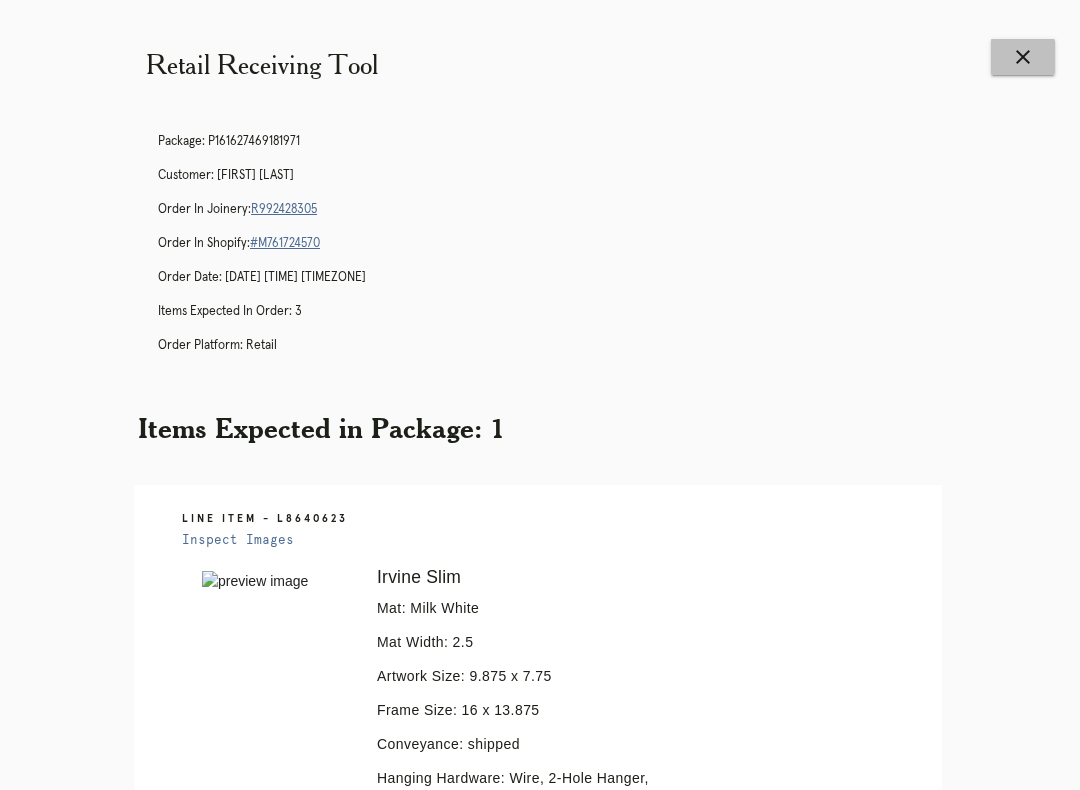 click on "close" at bounding box center [1023, 57] 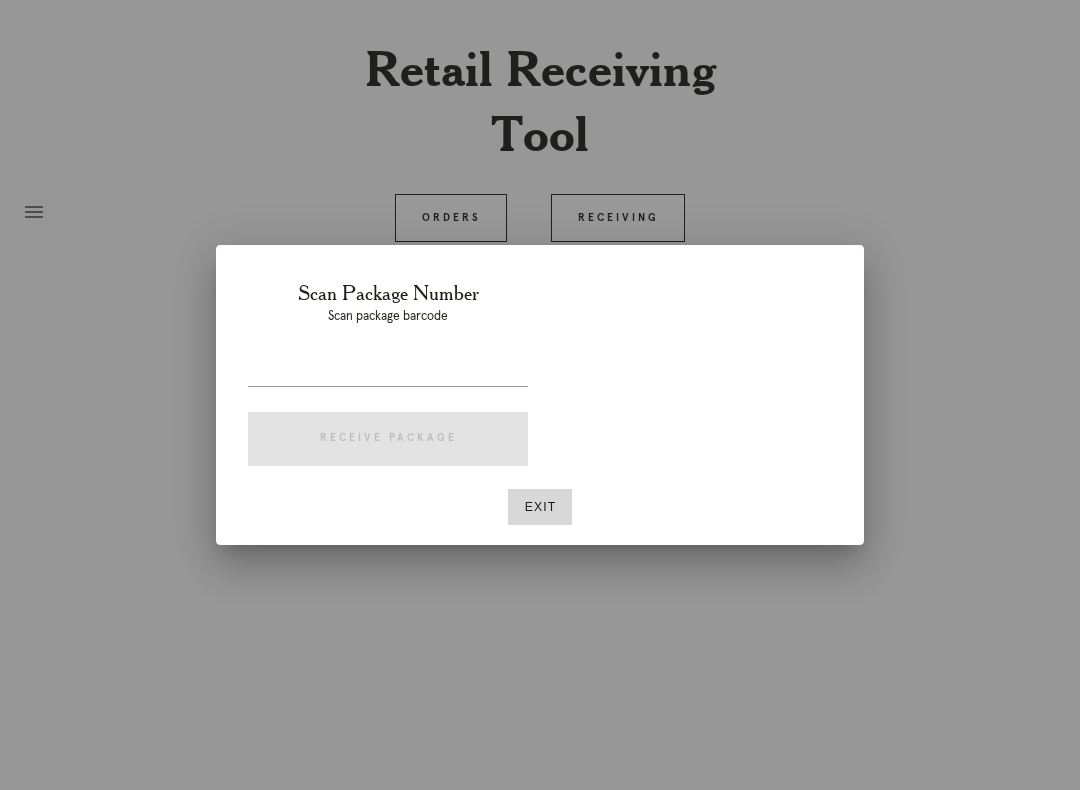 scroll, scrollTop: 0, scrollLeft: 0, axis: both 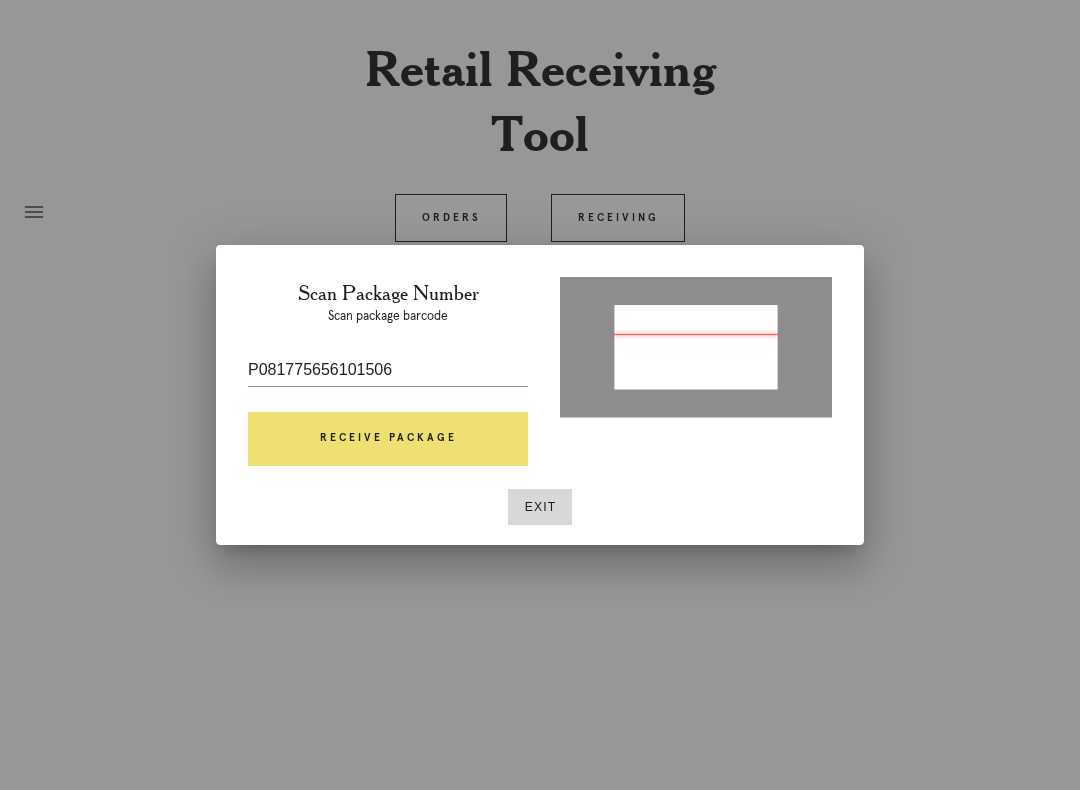 click on "Receive Package" at bounding box center (388, 439) 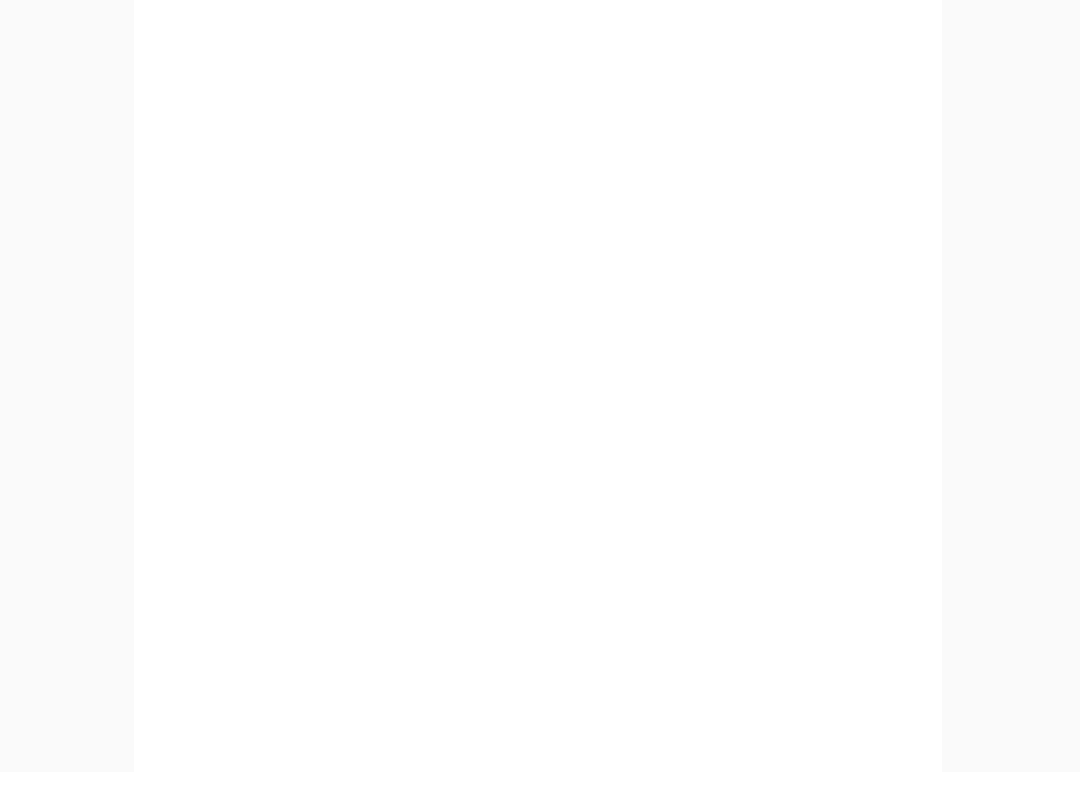 scroll, scrollTop: 839, scrollLeft: 0, axis: vertical 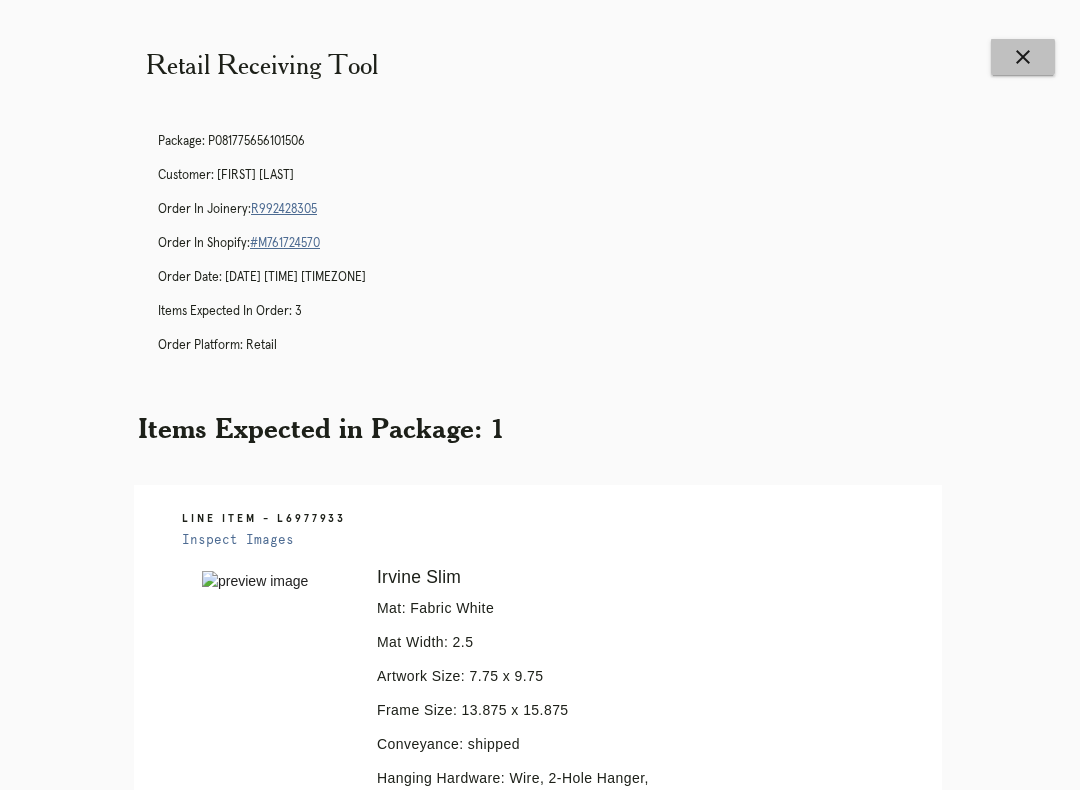 click on "close" at bounding box center (1023, 57) 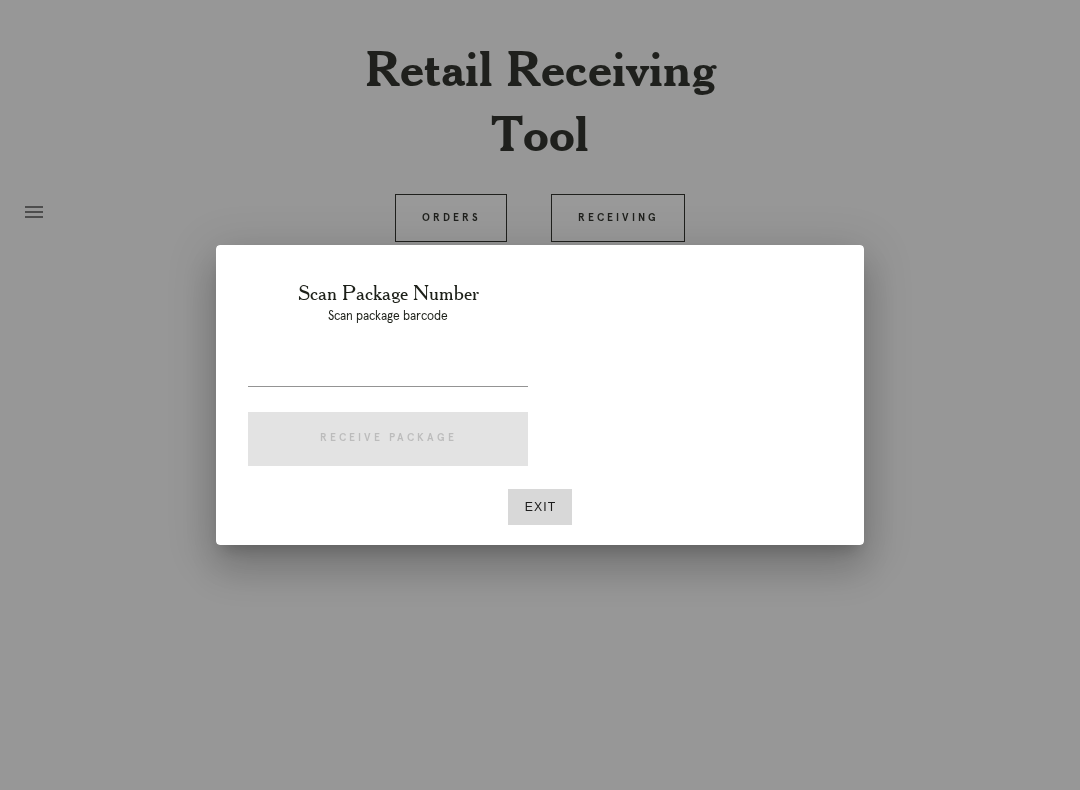 scroll, scrollTop: 0, scrollLeft: 0, axis: both 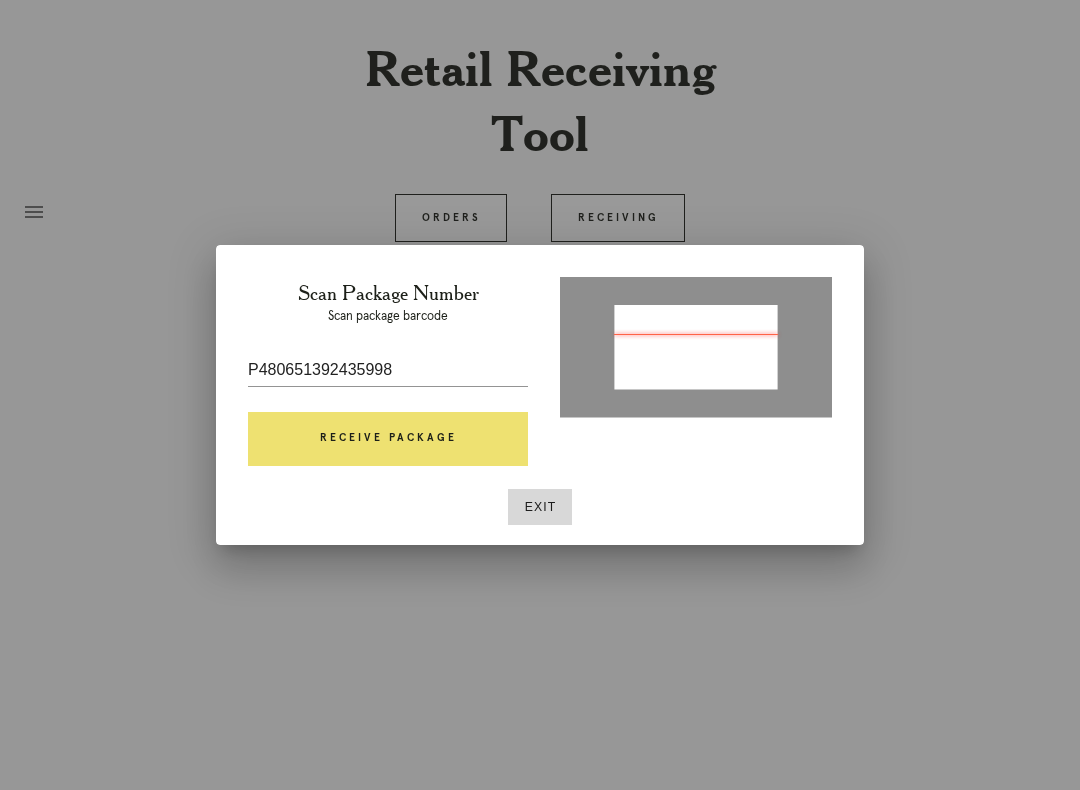 click on "Receive Package" at bounding box center [388, 439] 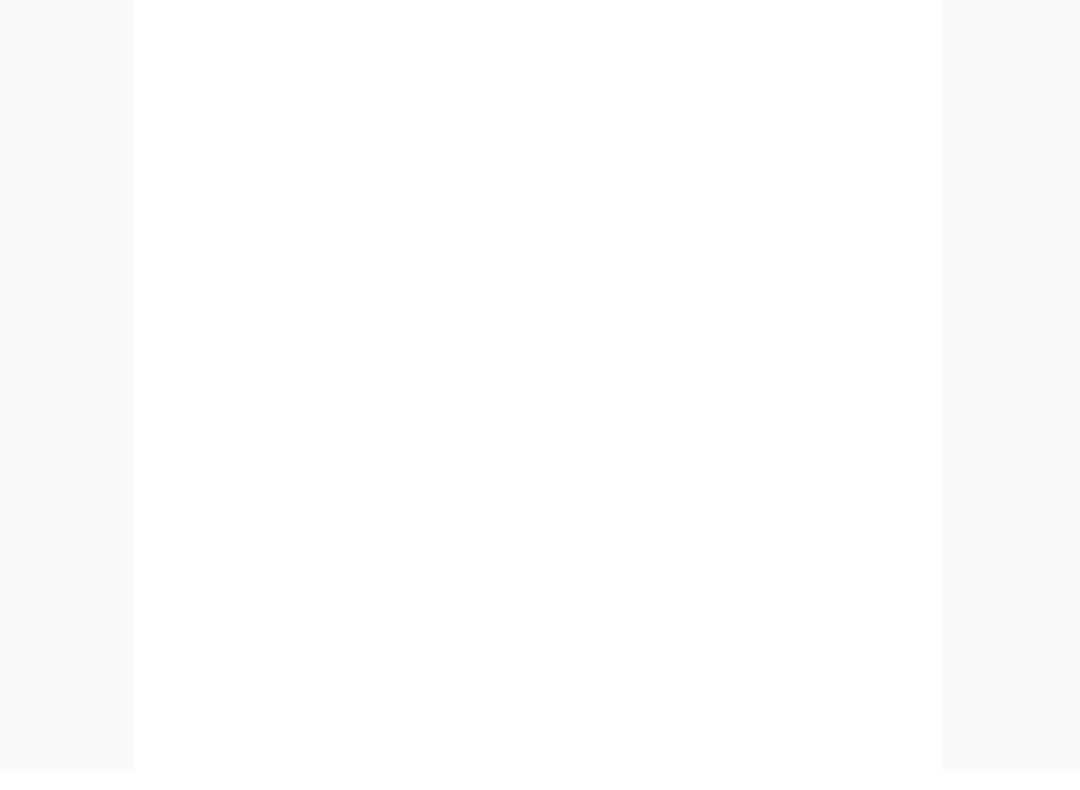scroll, scrollTop: 963, scrollLeft: 0, axis: vertical 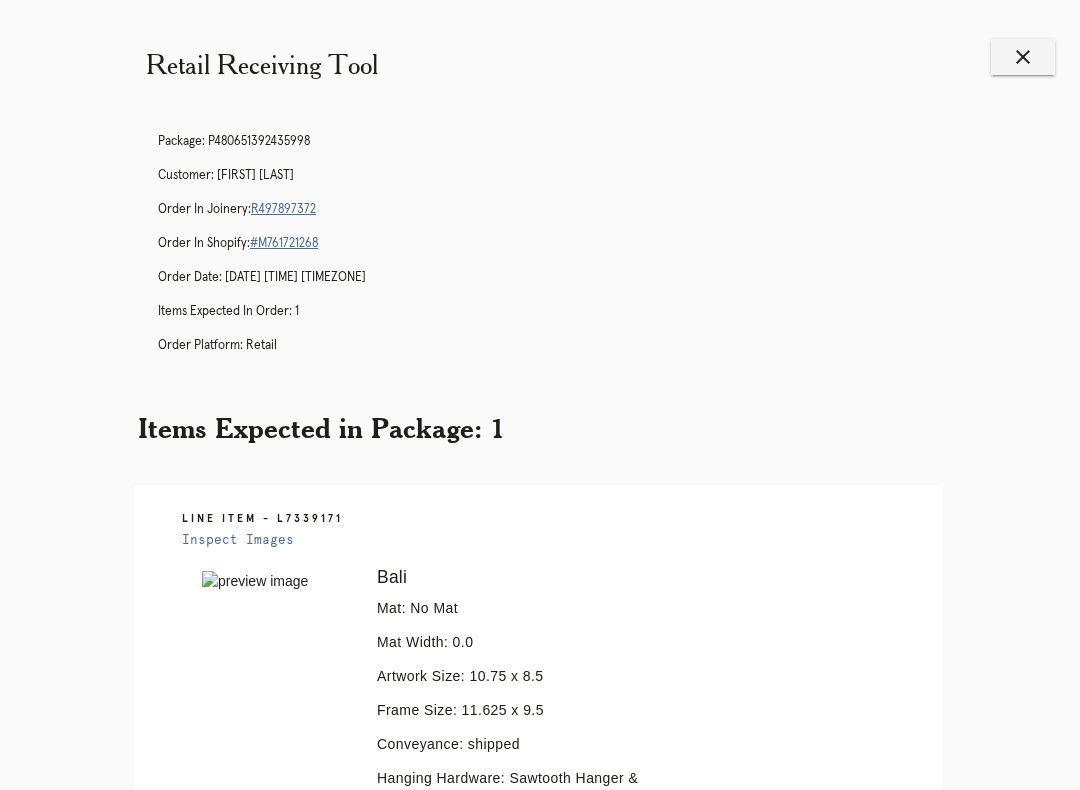 click on "close" at bounding box center (1023, 57) 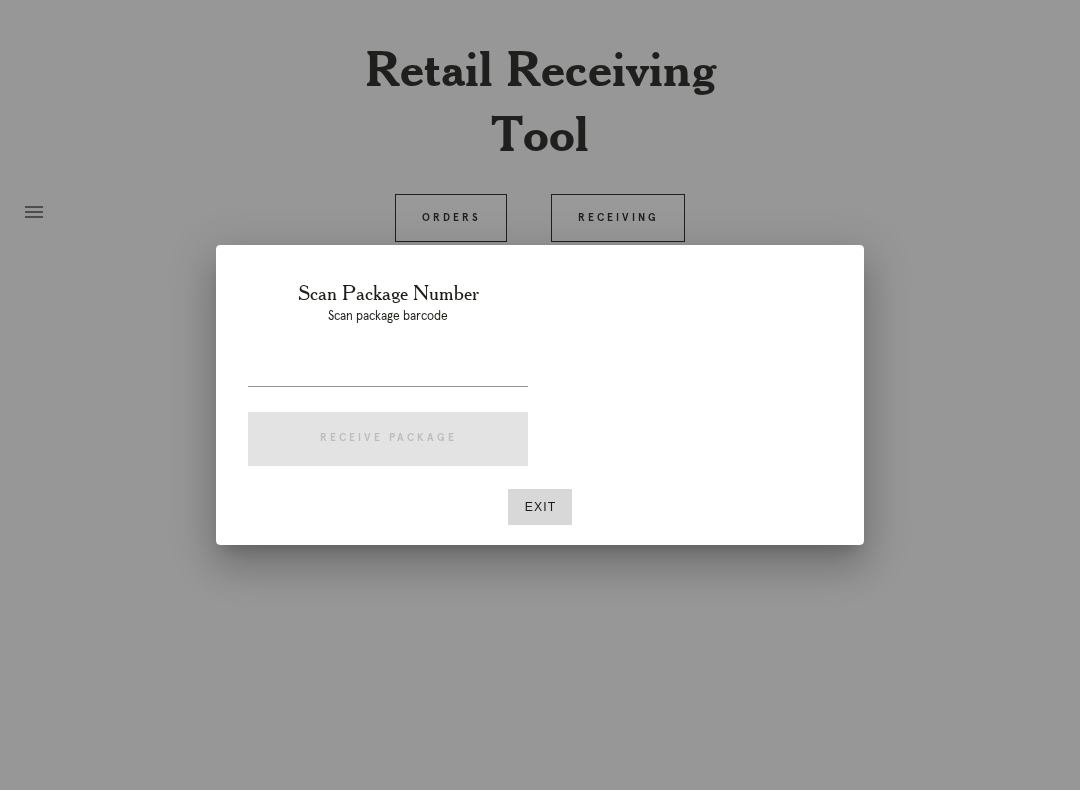 scroll, scrollTop: 0, scrollLeft: 0, axis: both 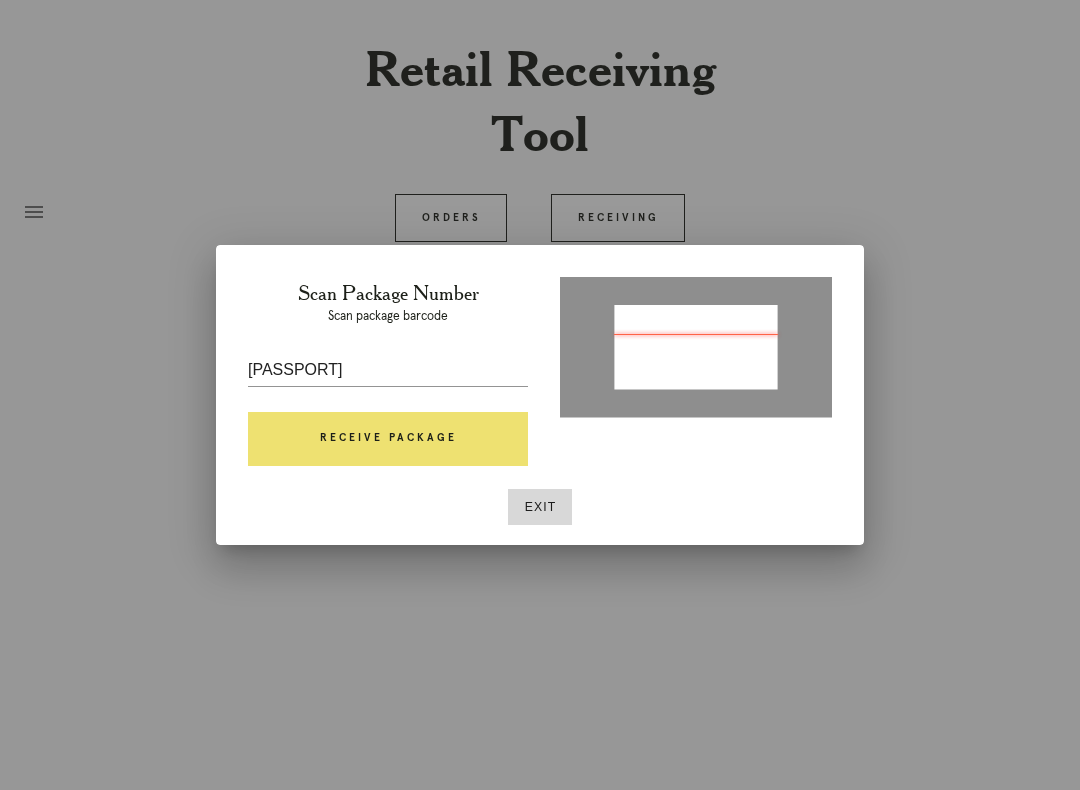 click on "Receive Package" at bounding box center (388, 439) 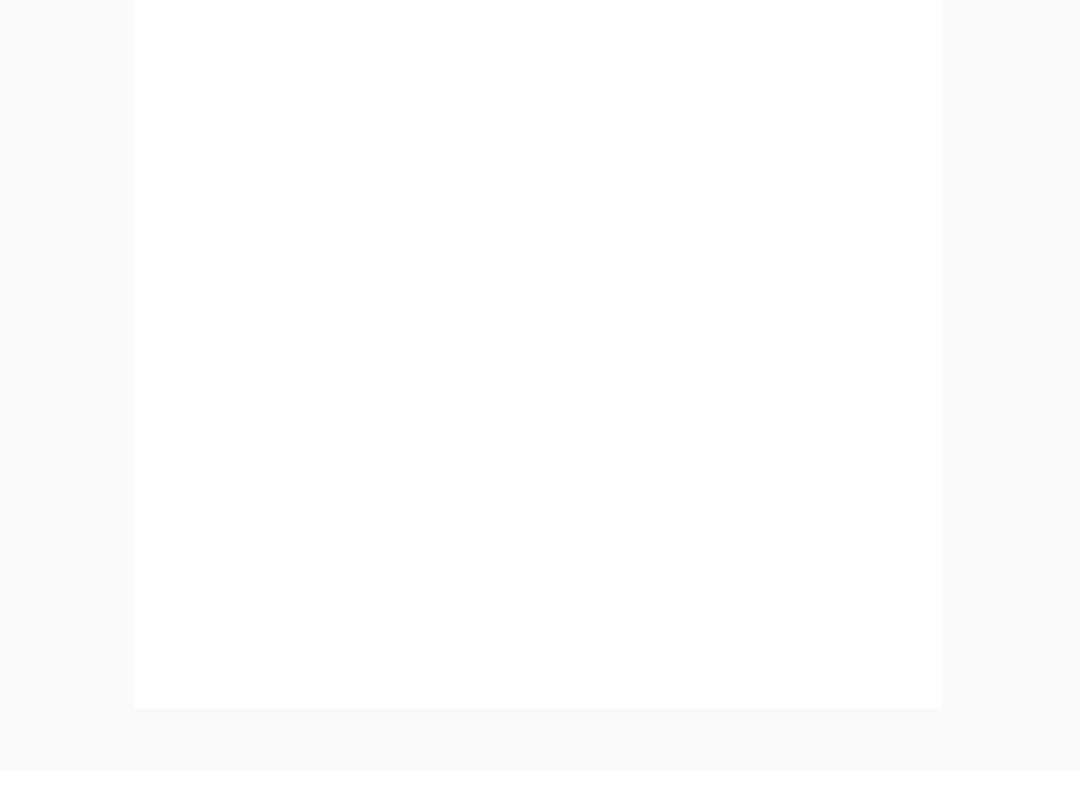 scroll, scrollTop: 961, scrollLeft: 0, axis: vertical 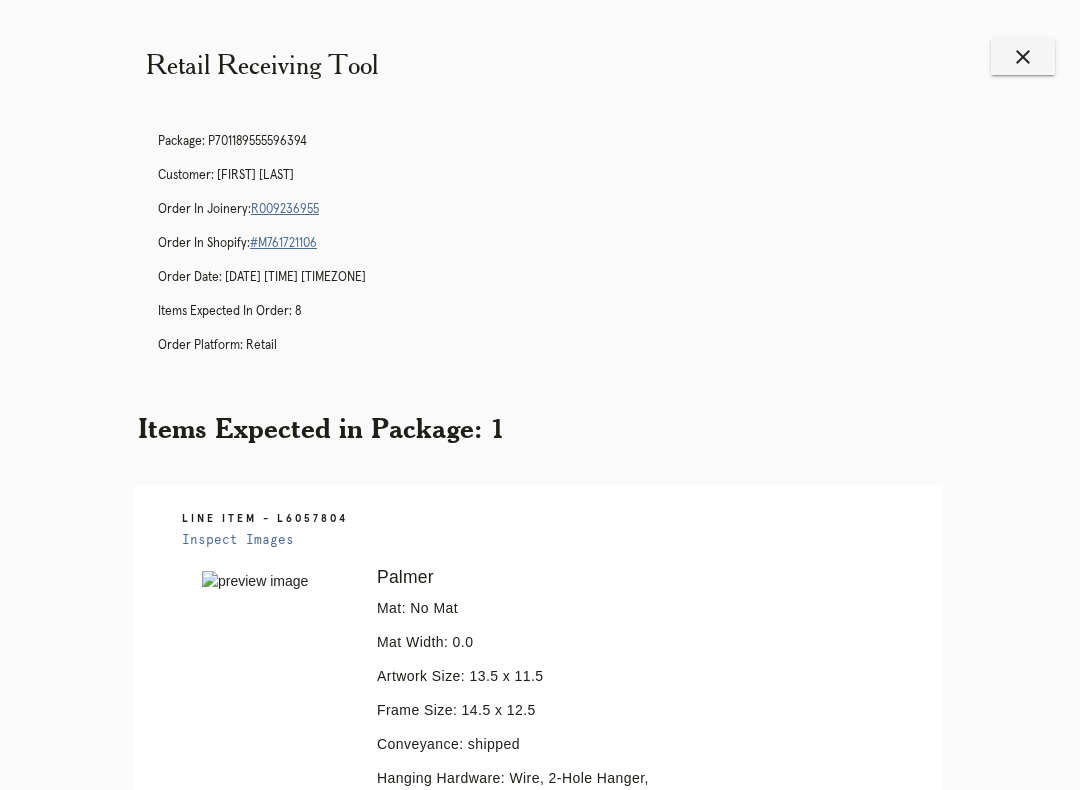 click on "Retail Receiving Tool   close   Package: [PACKAGE_ID]   Customer: [FIRST] [LAST]
Order in Joinery:
[ORDER_ID]
Order in Shopify:
[ORDER_ID]
Order Date:
[DATE]  [TIME] [TIMEZONE]
Items Expected in Order: 8   Order Platform: retail     Items Expected in Package:  1
Line Item - [LINE_ITEM]
Inspect Images
Error retreiving frame spec #[SPEC_ID]
[LAST]
Mat: No Mat
Mat Width: 0.0
Artwork Size:
13.5
x
11.5
Frame Size:
14.5
x
12.5
Conveyance: shipped
Hanging Hardware: Wire, 2-Hole Hanger, Large Sticker
Instructions from Customer Service:
PRO NOTE: remove from plastic and backing. proceed as normal. TR 7.1 PRONOTE: Frame the Montreal side. JCS 7/1
From Receiving:" at bounding box center (540, 641) 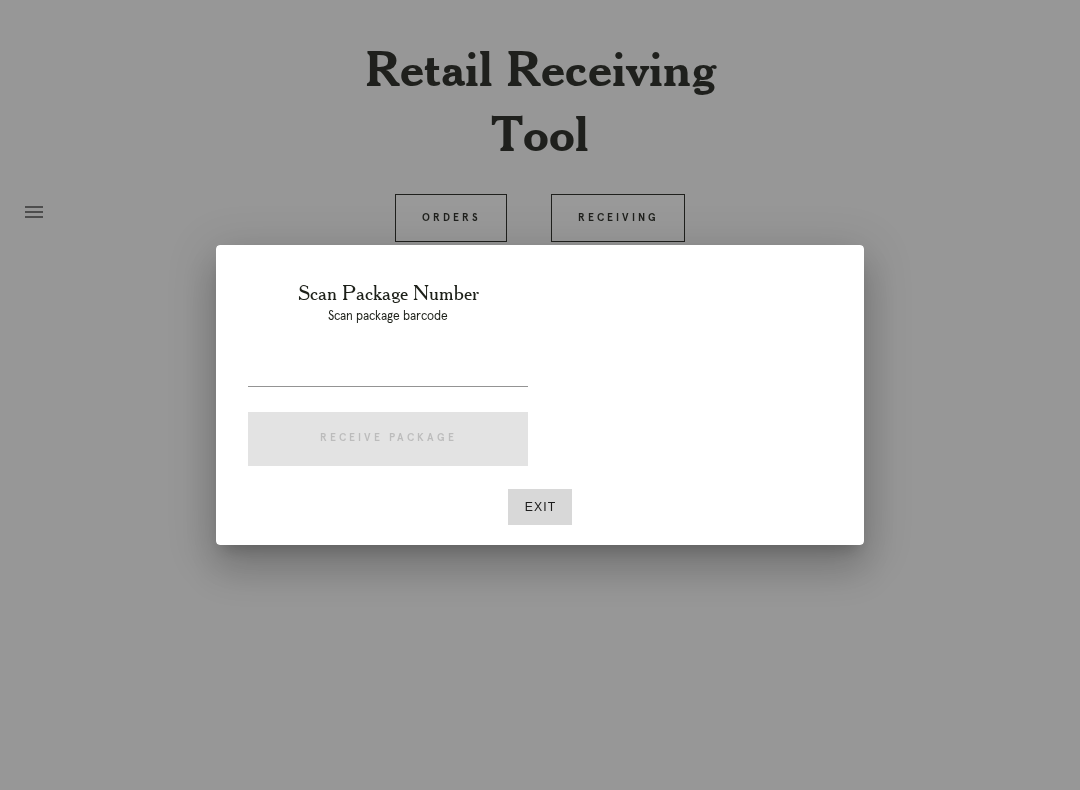scroll, scrollTop: 0, scrollLeft: 0, axis: both 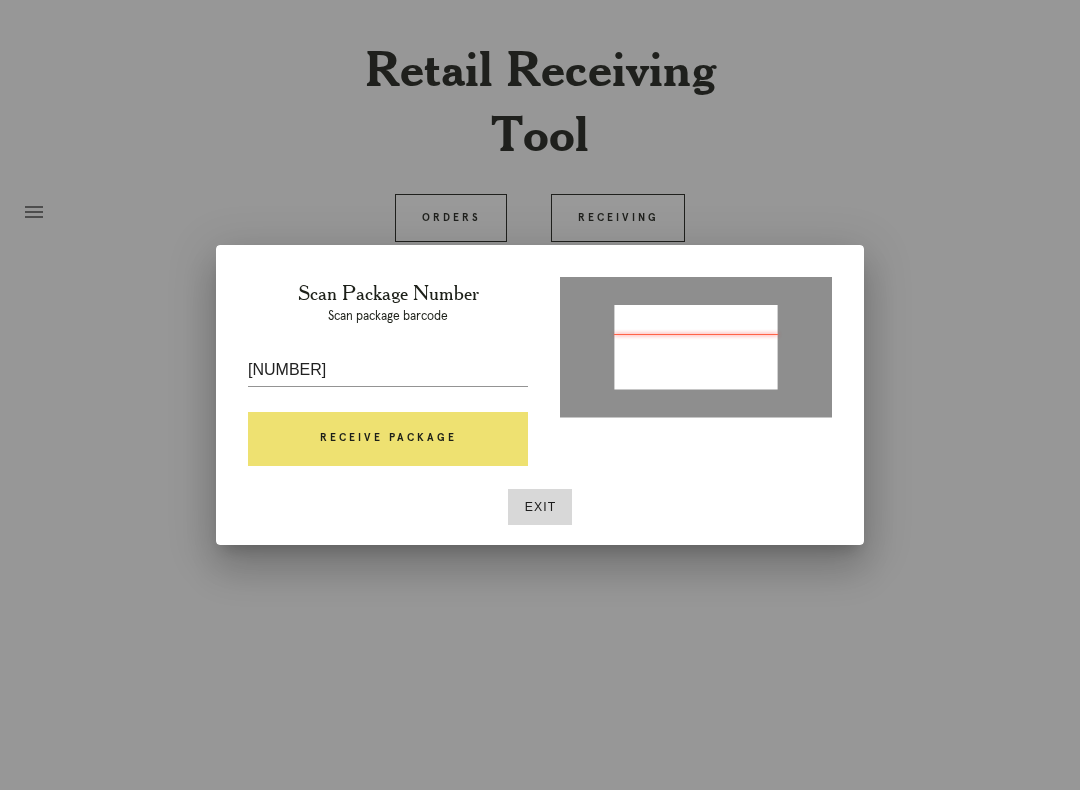 click on "Receive Package" at bounding box center (388, 439) 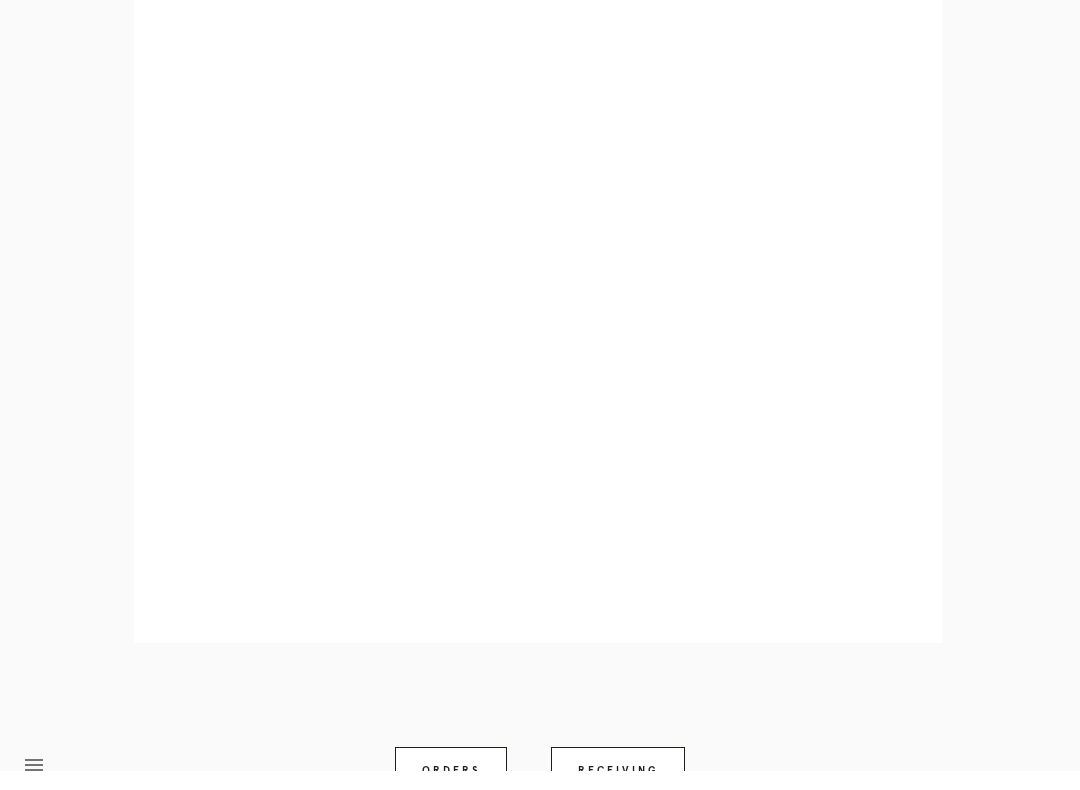 scroll, scrollTop: 839, scrollLeft: 0, axis: vertical 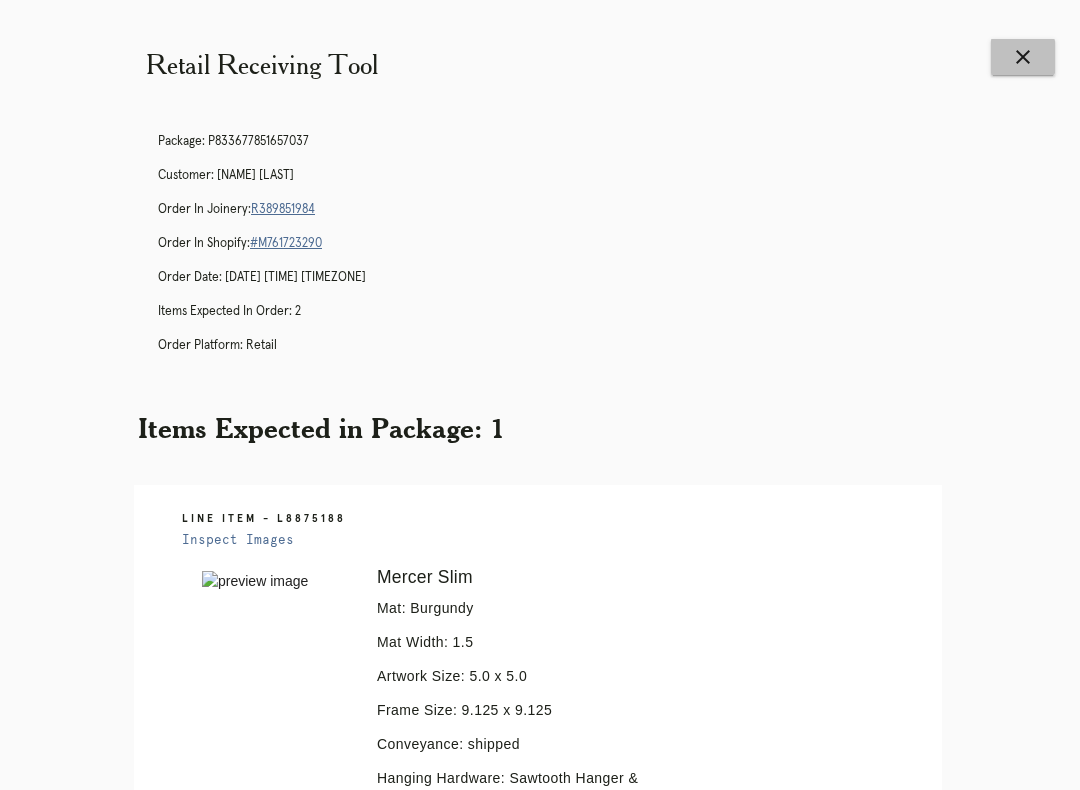 click on "close" at bounding box center (1023, 57) 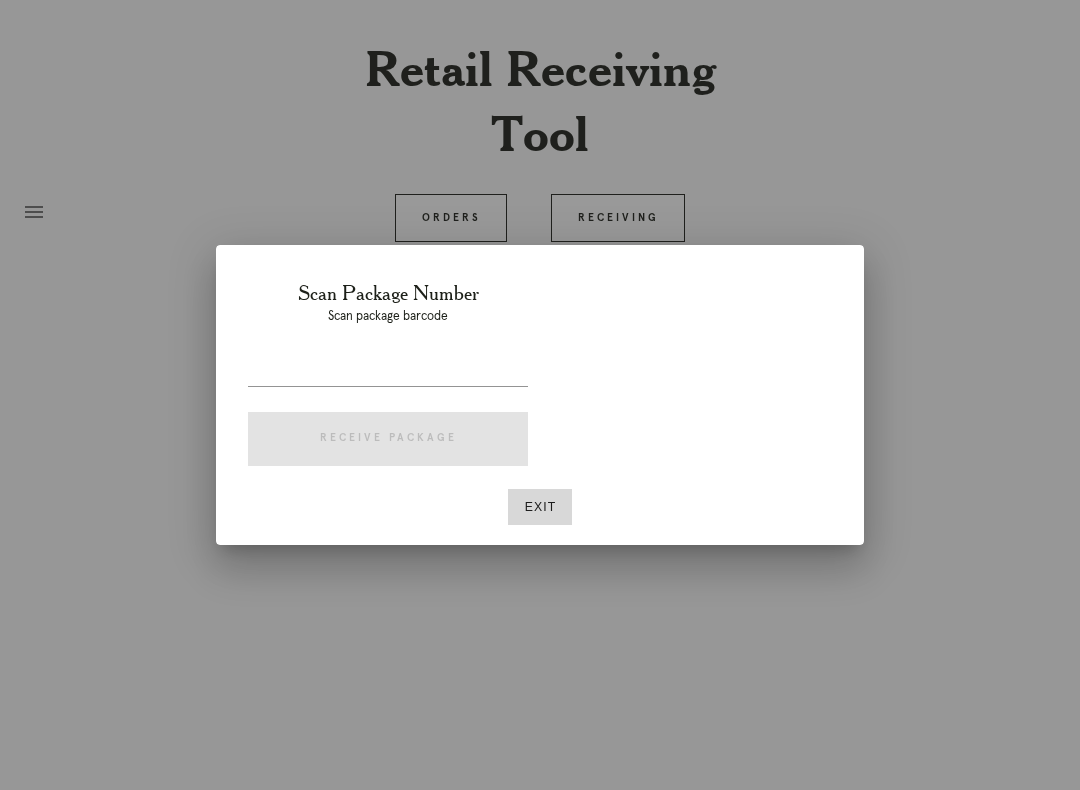 scroll, scrollTop: 0, scrollLeft: 0, axis: both 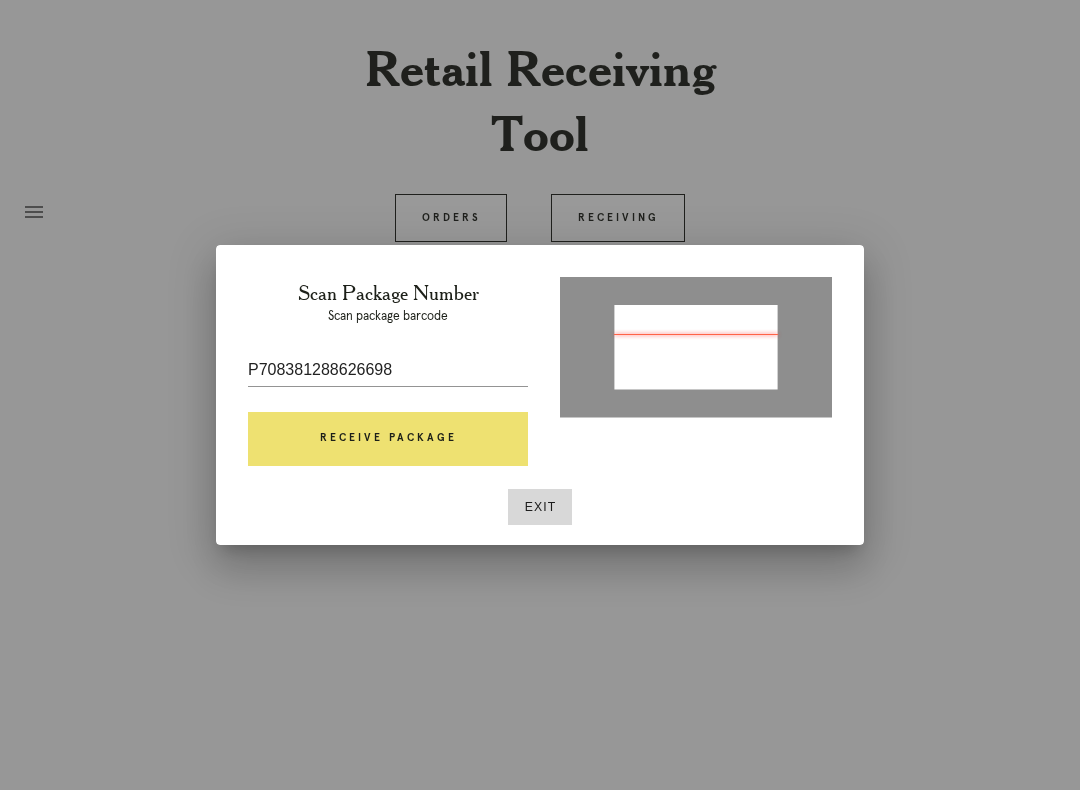 click on "Receive Package" at bounding box center [388, 439] 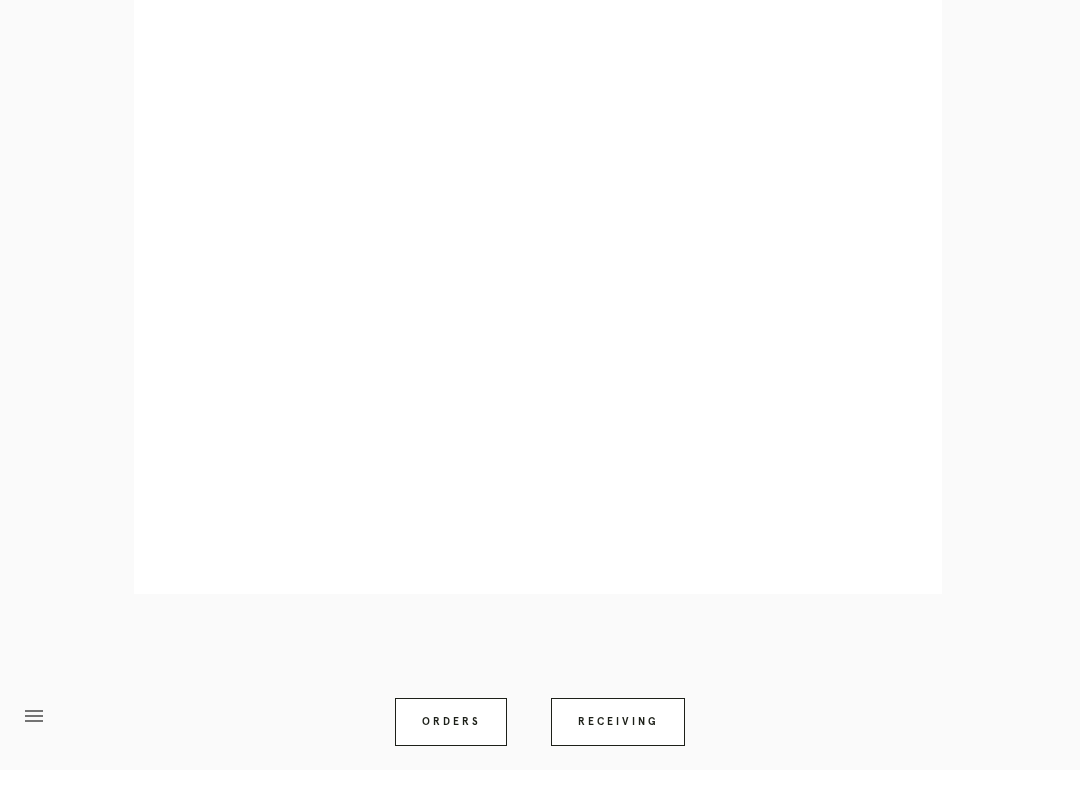 scroll, scrollTop: 839, scrollLeft: 0, axis: vertical 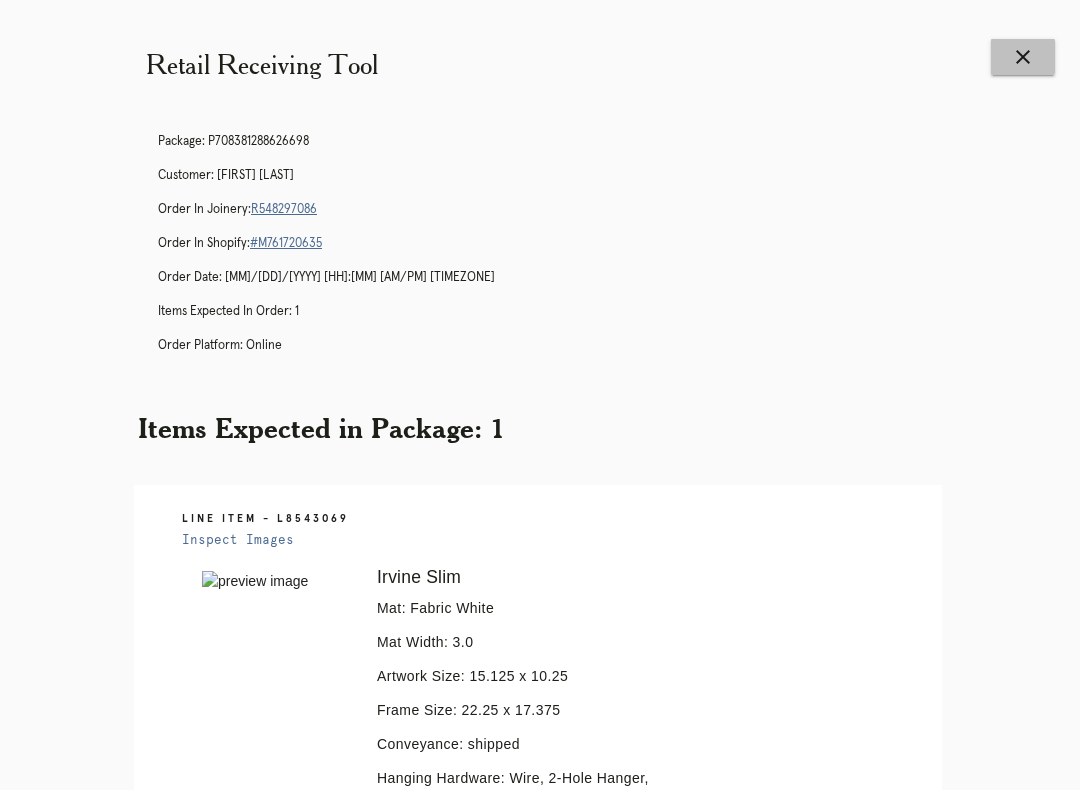 click on "close" at bounding box center (1023, 57) 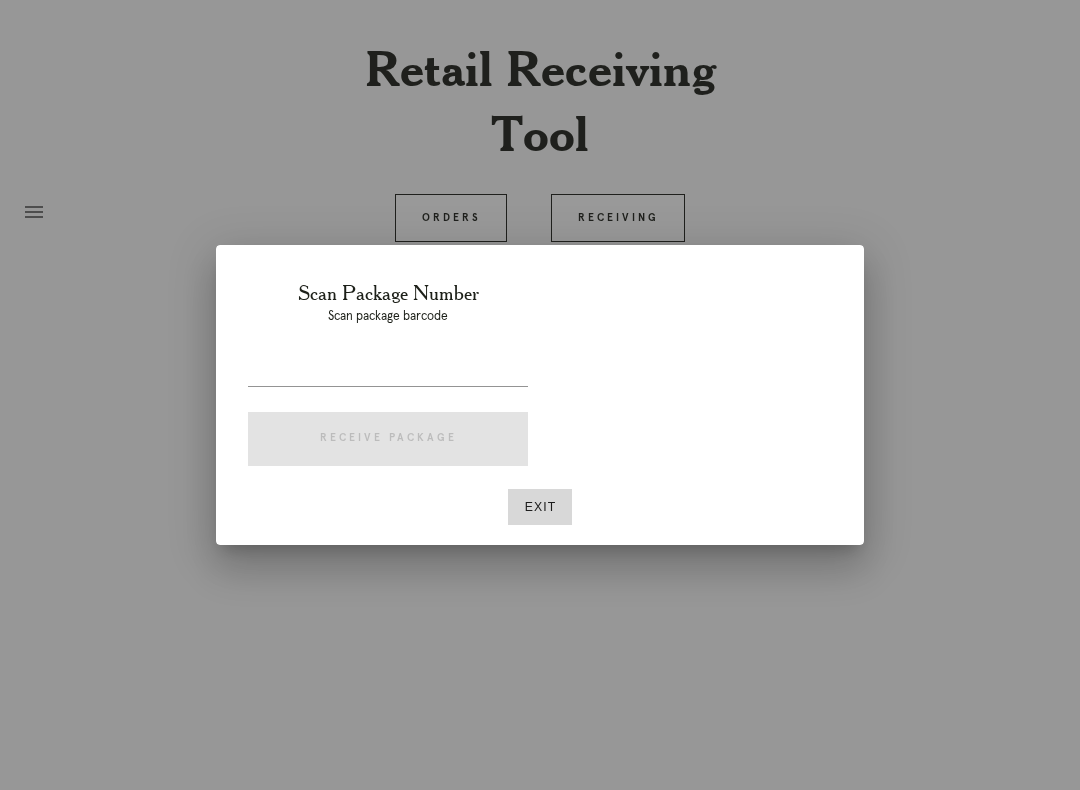 scroll, scrollTop: 0, scrollLeft: 0, axis: both 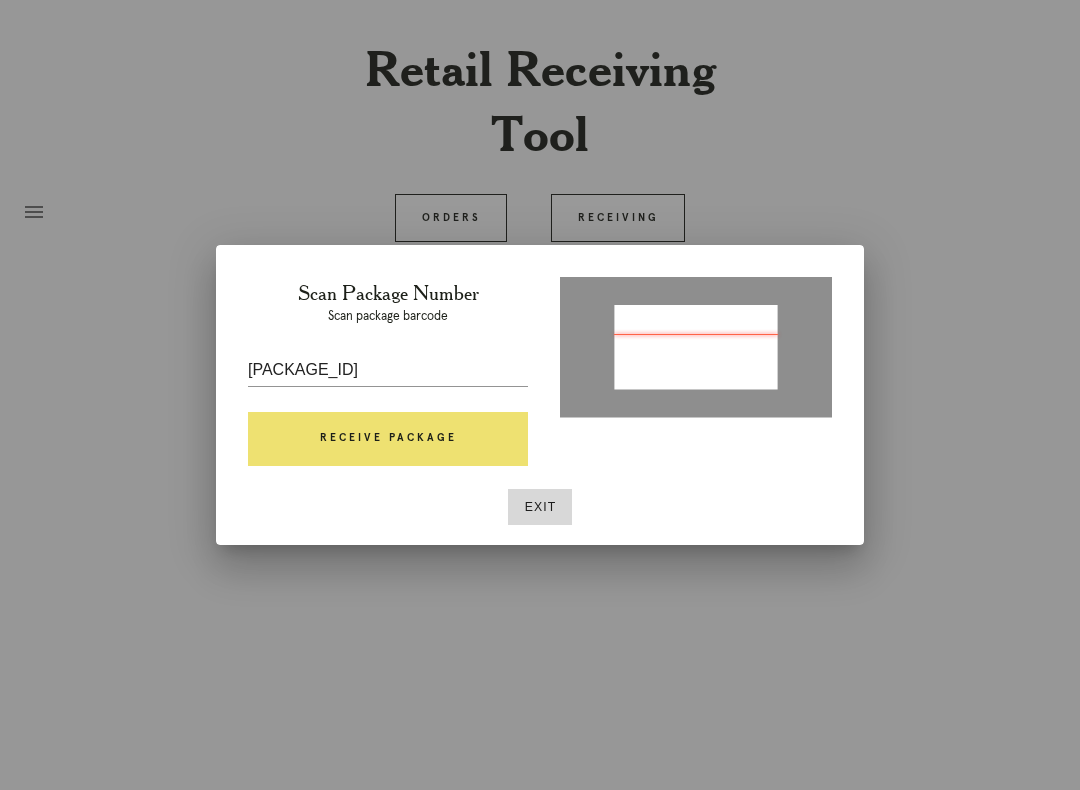 click on "Receive Package" at bounding box center [388, 439] 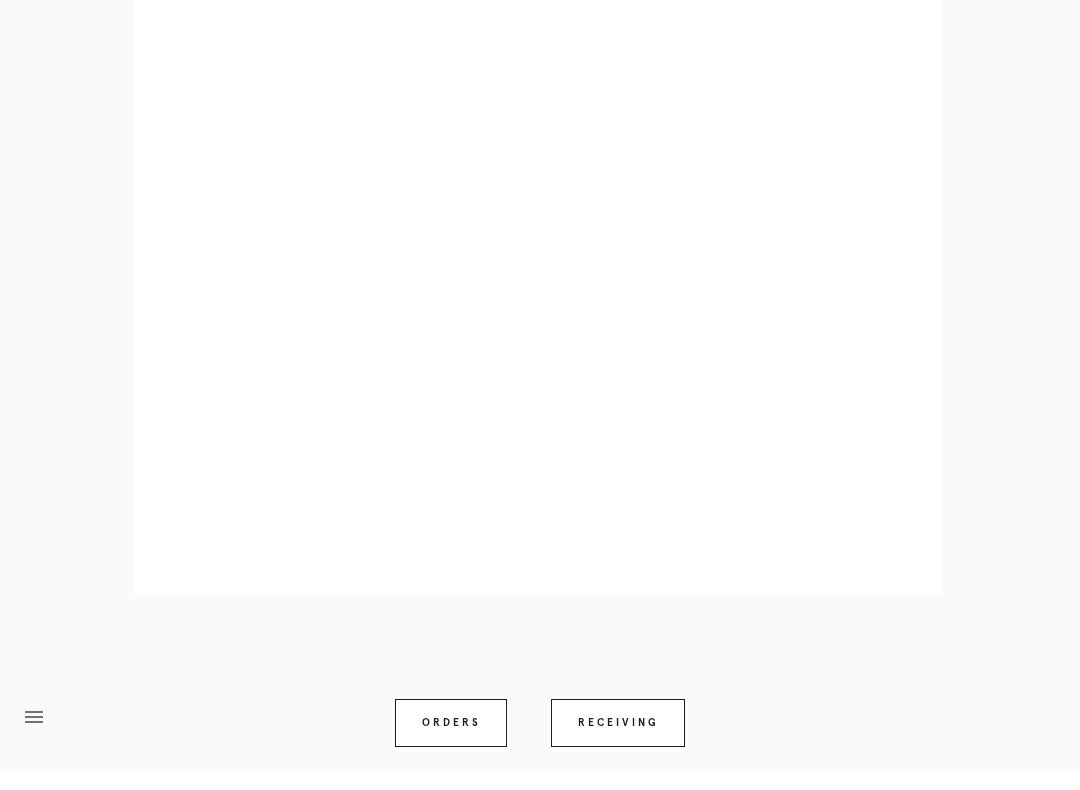 scroll, scrollTop: 1107, scrollLeft: 0, axis: vertical 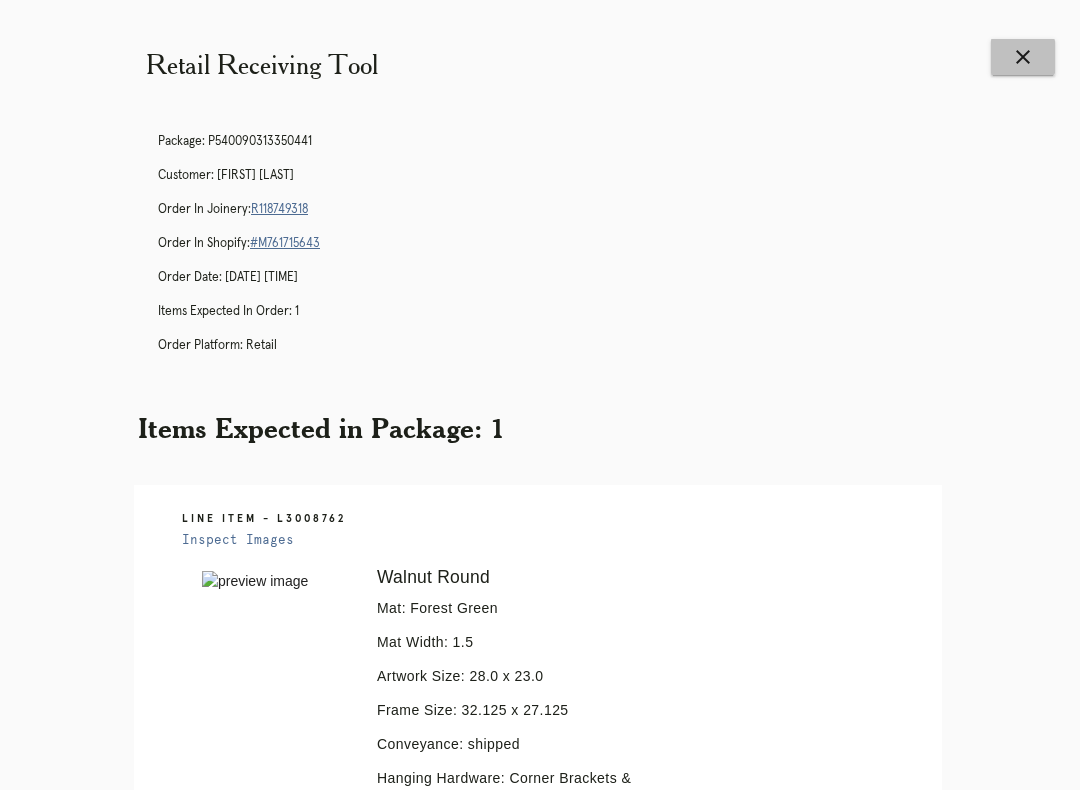 click on "close" at bounding box center (1023, 57) 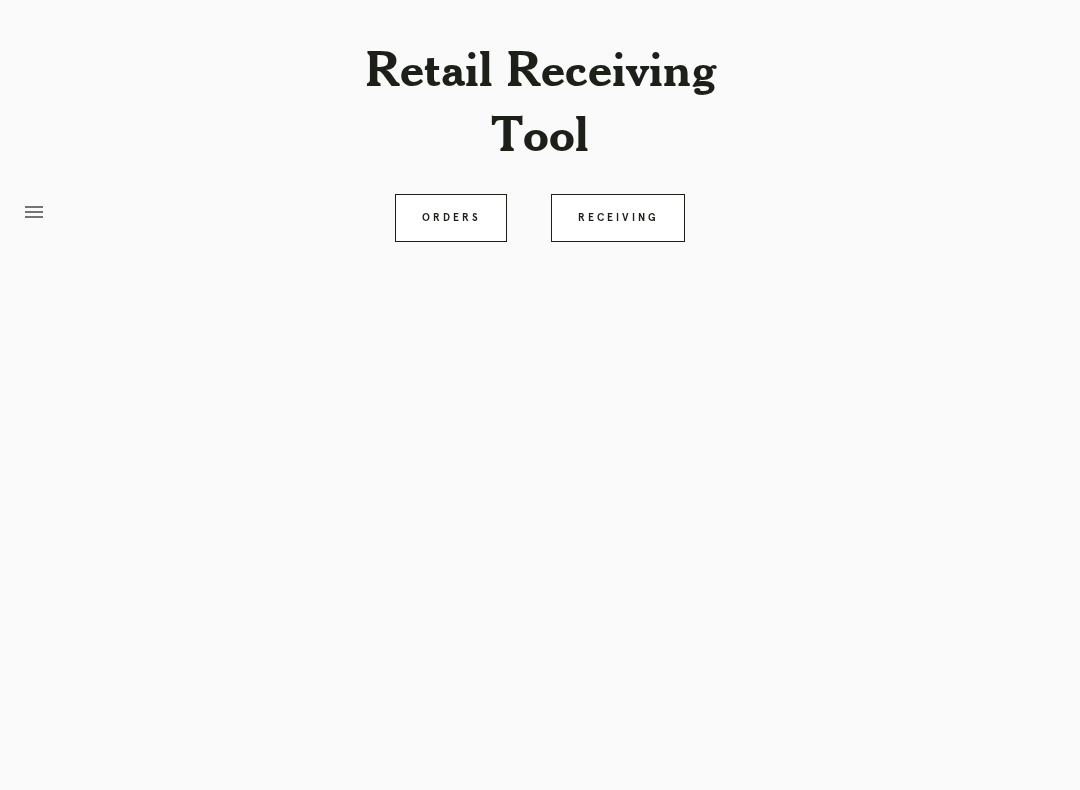 scroll, scrollTop: 0, scrollLeft: 0, axis: both 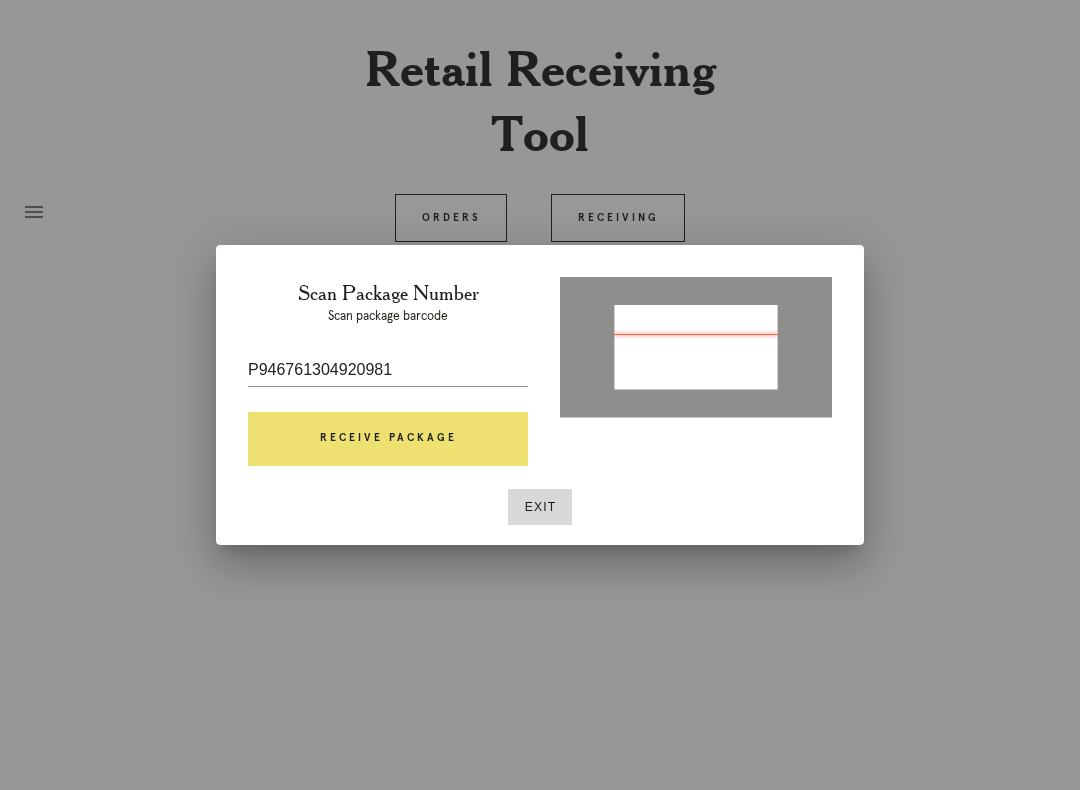 click on "Receive Package" at bounding box center [388, 439] 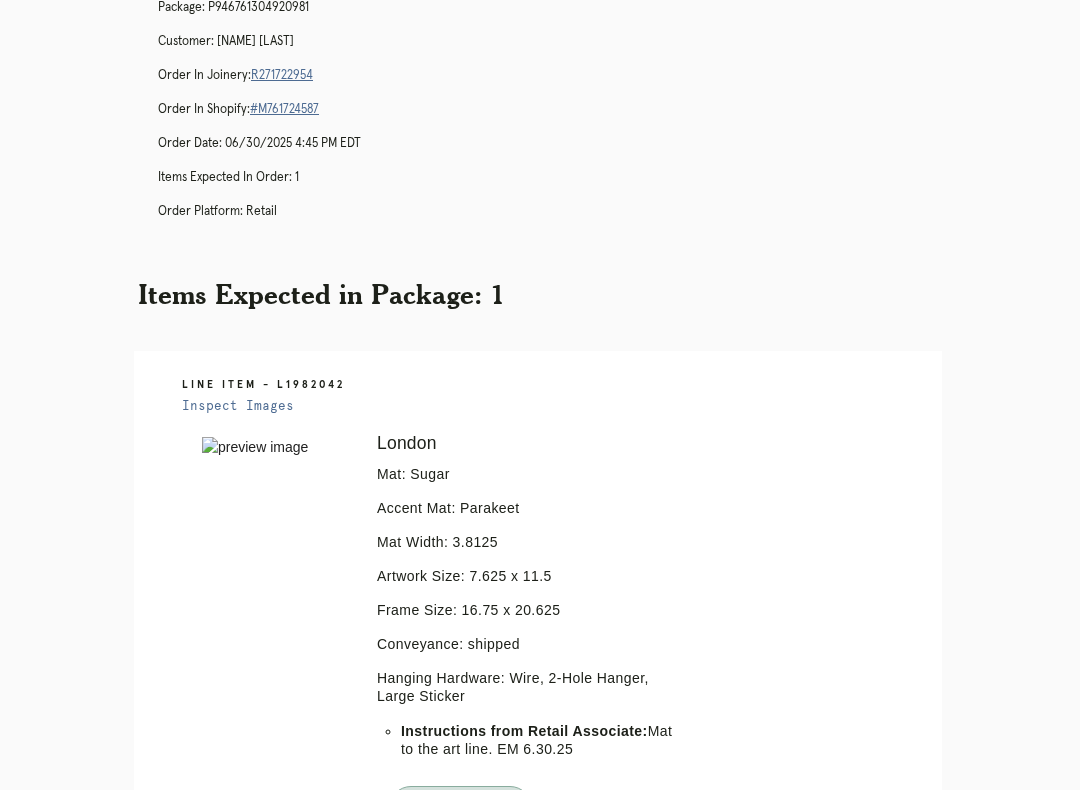 scroll, scrollTop: 0, scrollLeft: 0, axis: both 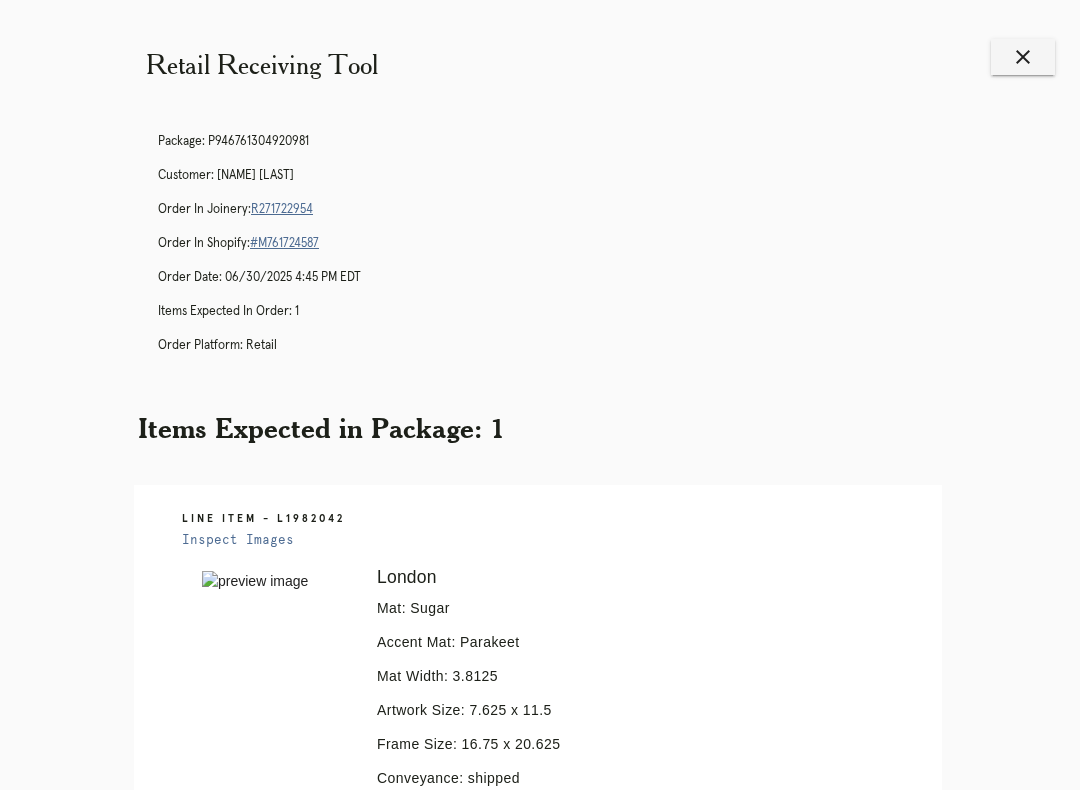 click on "R271722954" at bounding box center [282, 209] 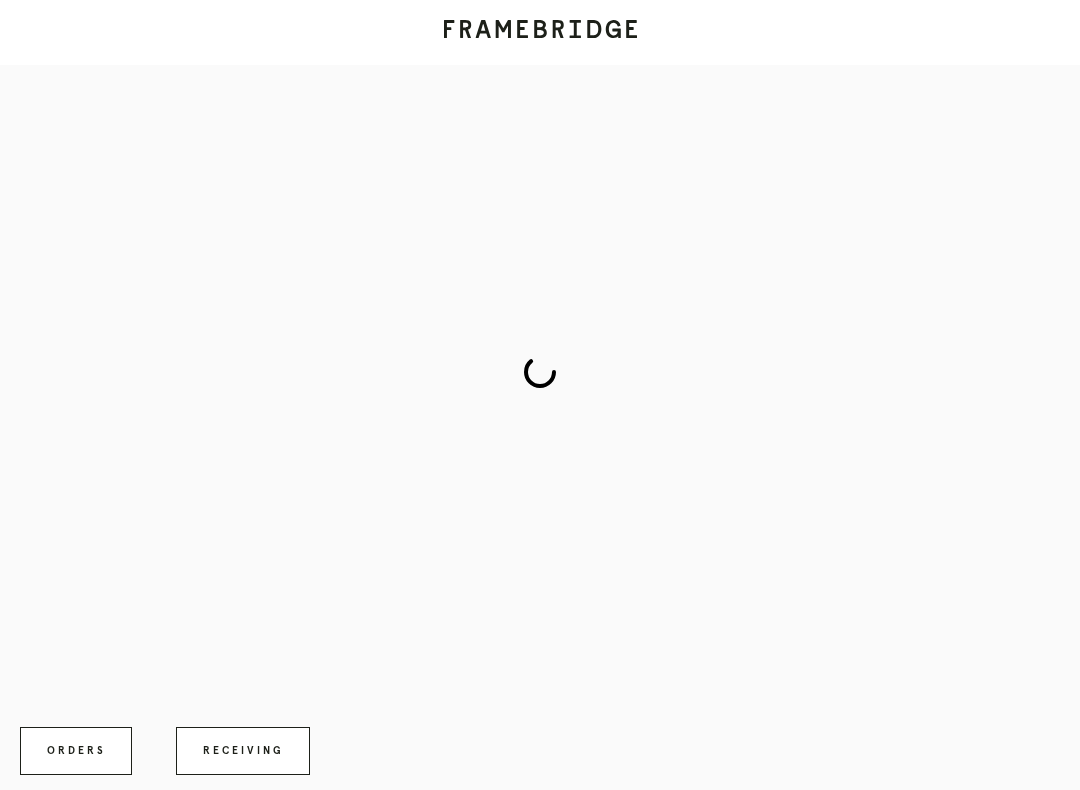 scroll, scrollTop: 0, scrollLeft: 0, axis: both 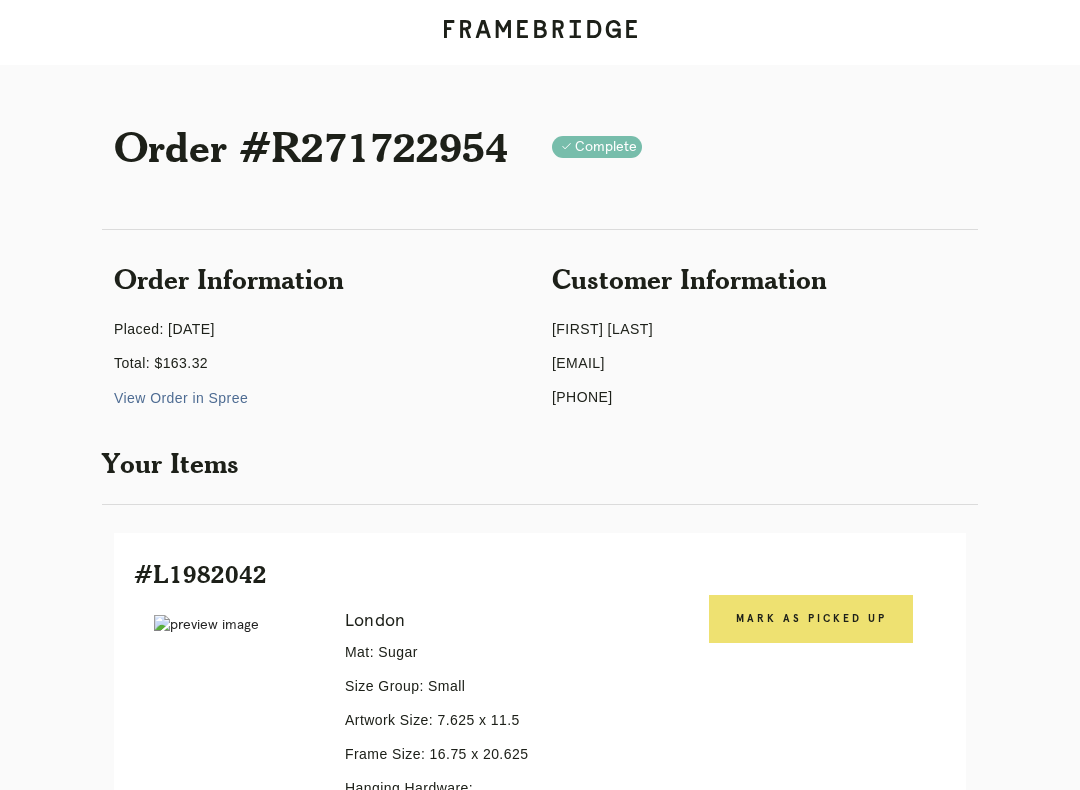 click on "Mark as Picked Up" at bounding box center (811, 619) 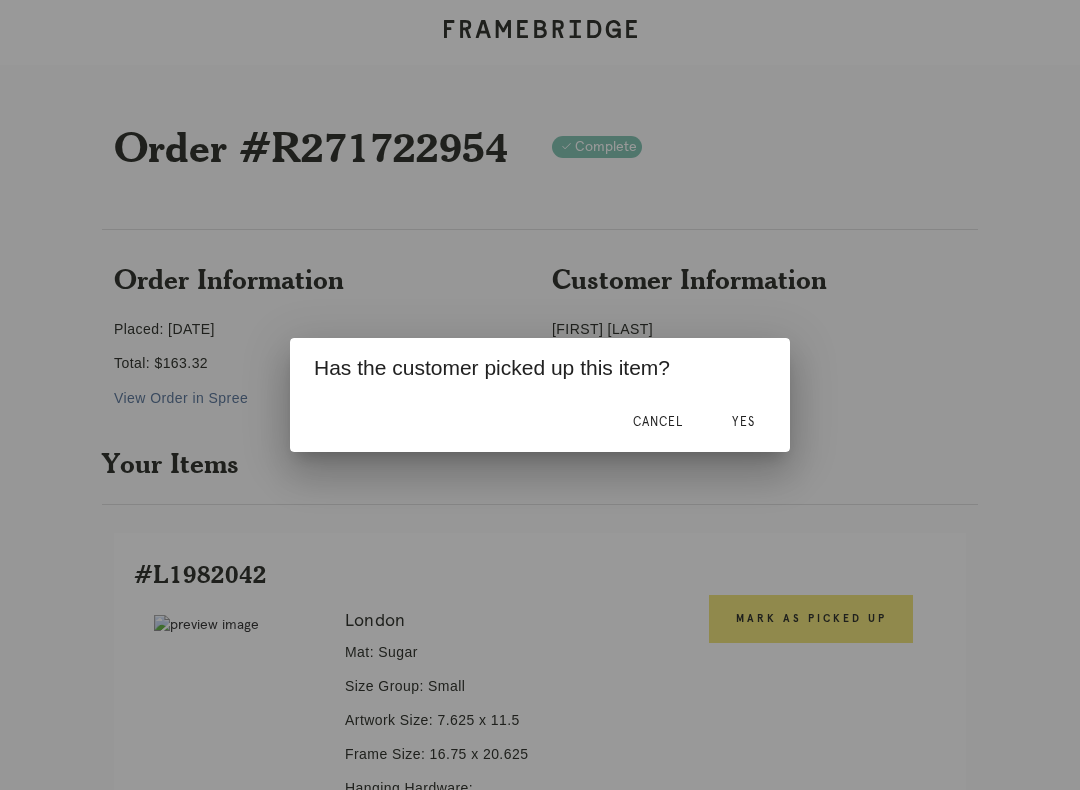 click on "Yes" at bounding box center (743, 422) 